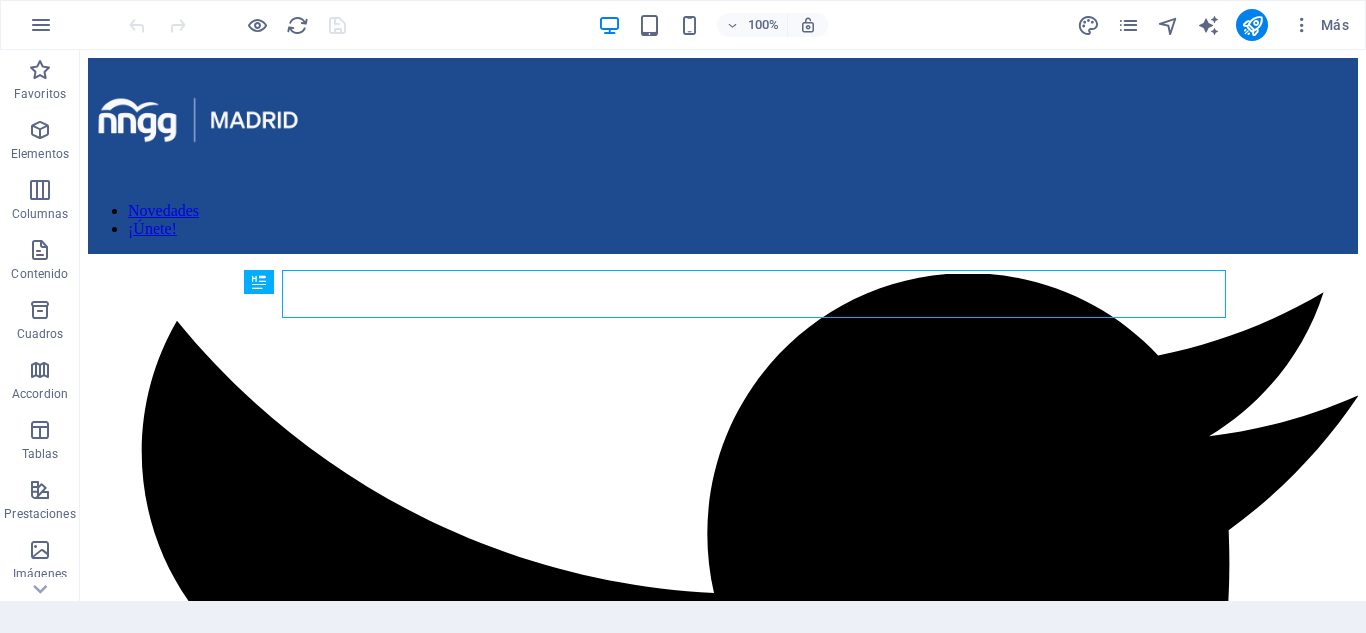 scroll, scrollTop: 1254, scrollLeft: 0, axis: vertical 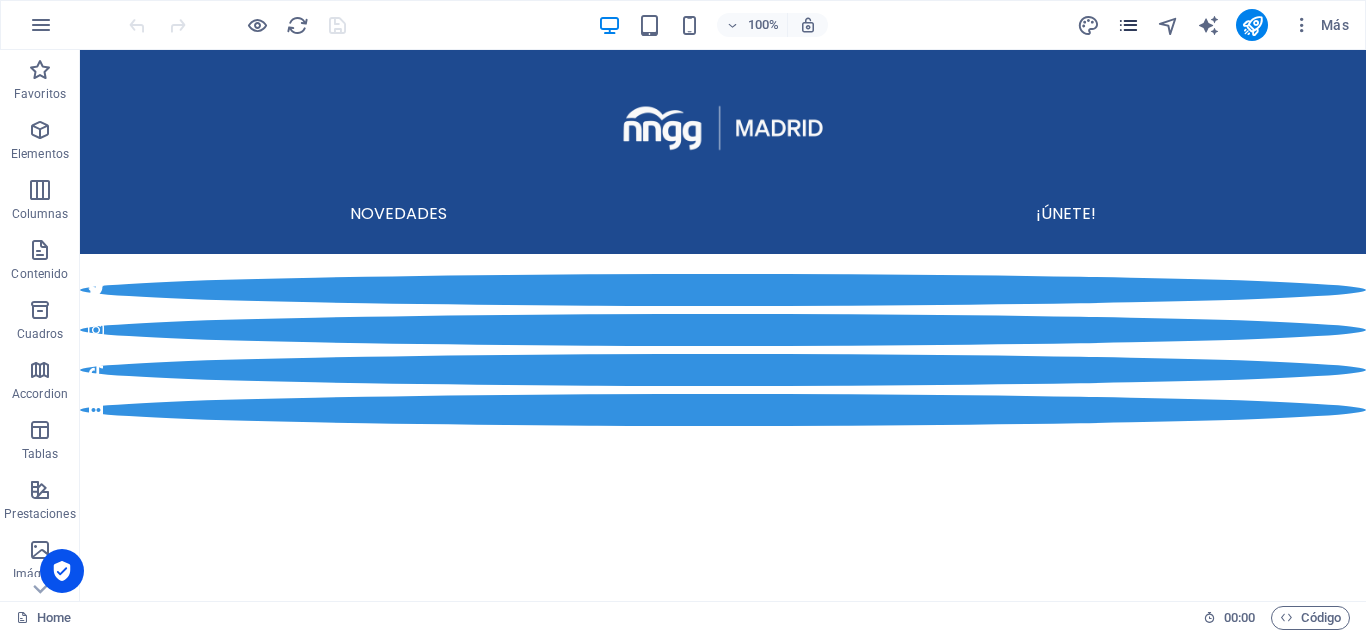 click at bounding box center [1128, 25] 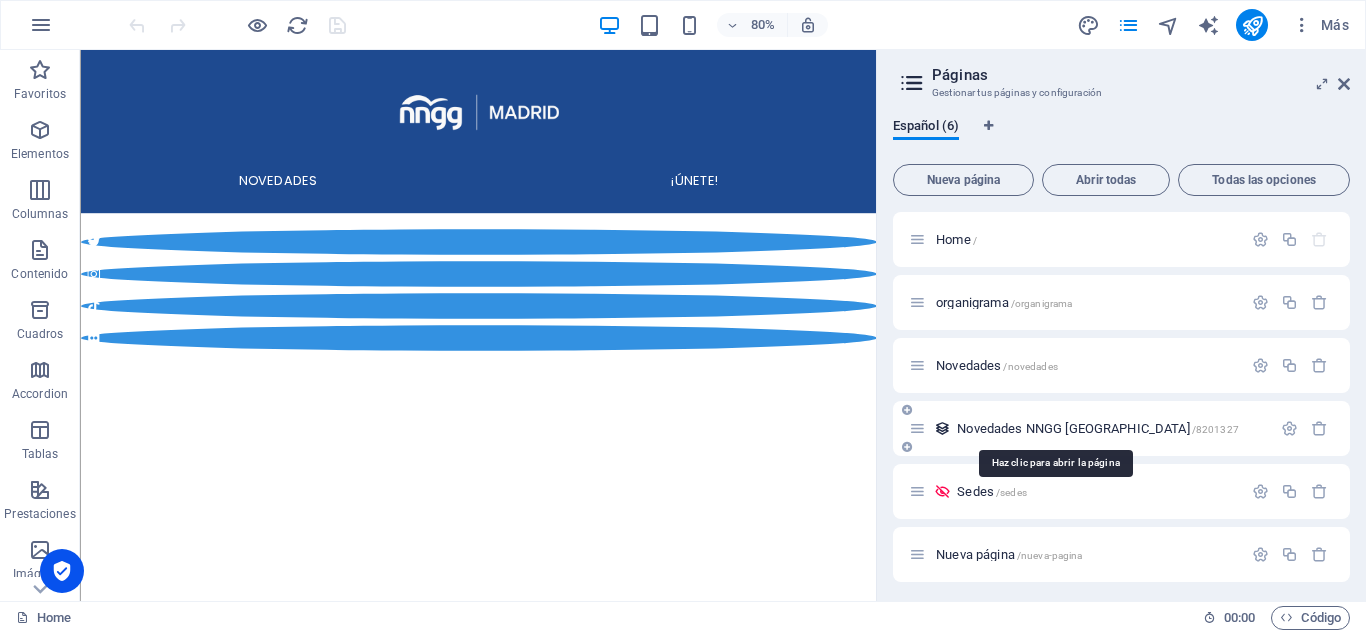 click on "Novedades NNGG [GEOGRAPHIC_DATA] /8201327" at bounding box center [1090, 428] 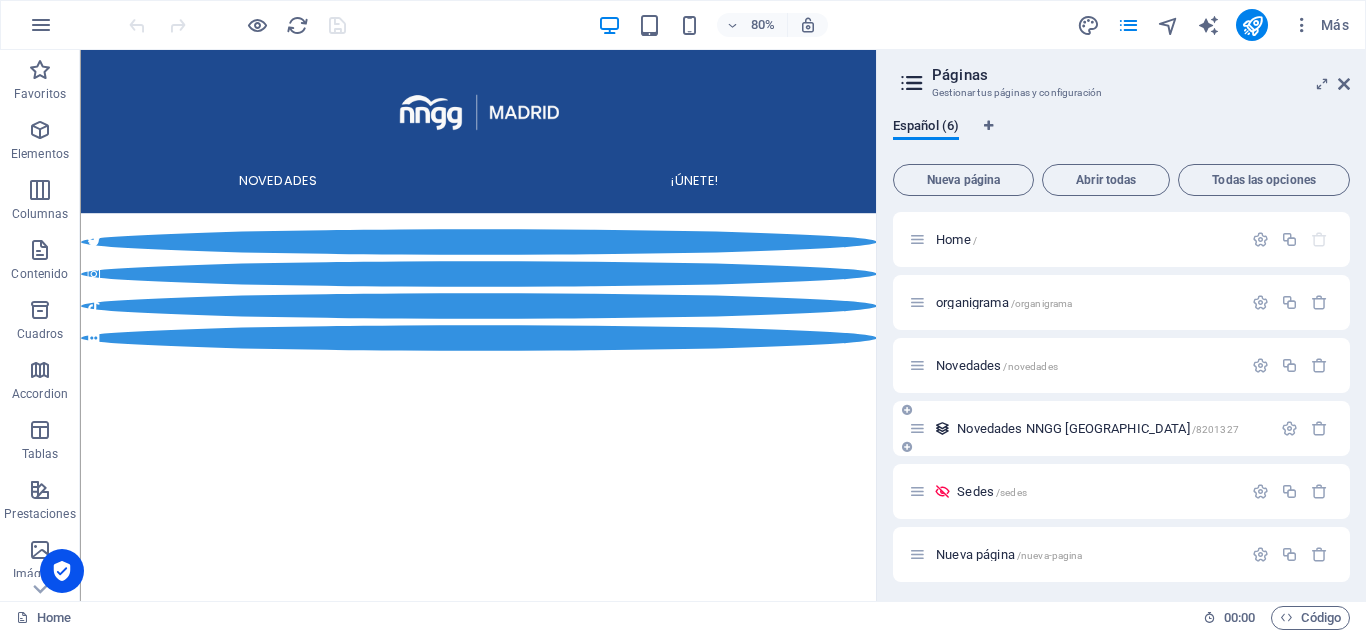 click on "Novedades NNGG [GEOGRAPHIC_DATA] /8201327" at bounding box center (1090, 428) 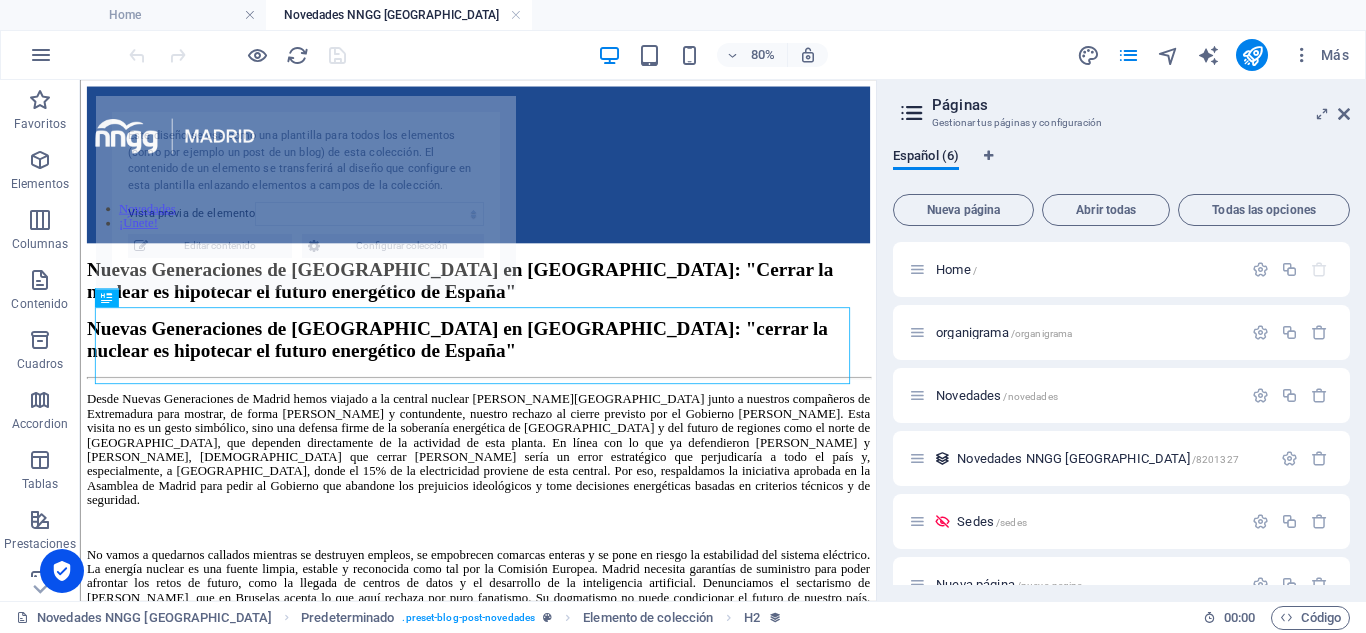 scroll, scrollTop: 0, scrollLeft: 0, axis: both 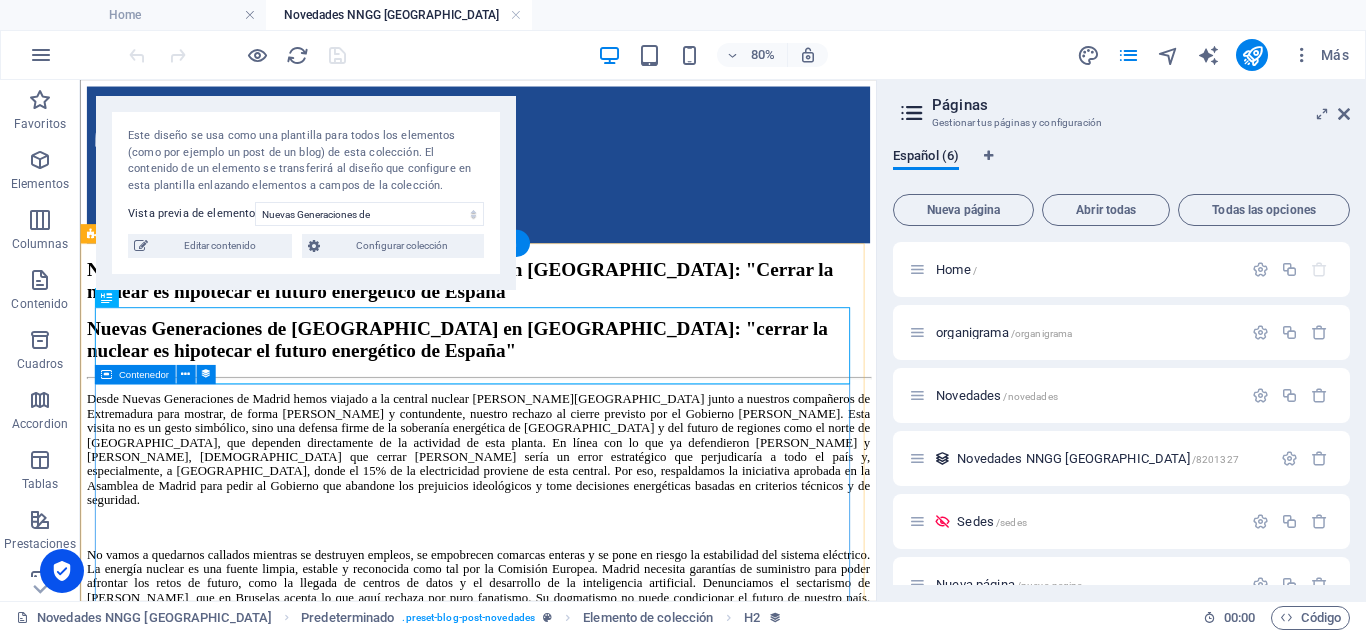 click on "Nuevas Generaciones de [GEOGRAPHIC_DATA] en [GEOGRAPHIC_DATA]: "cerrar la nuclear es hipotecar el futuro energético de España"" at bounding box center [577, 405] 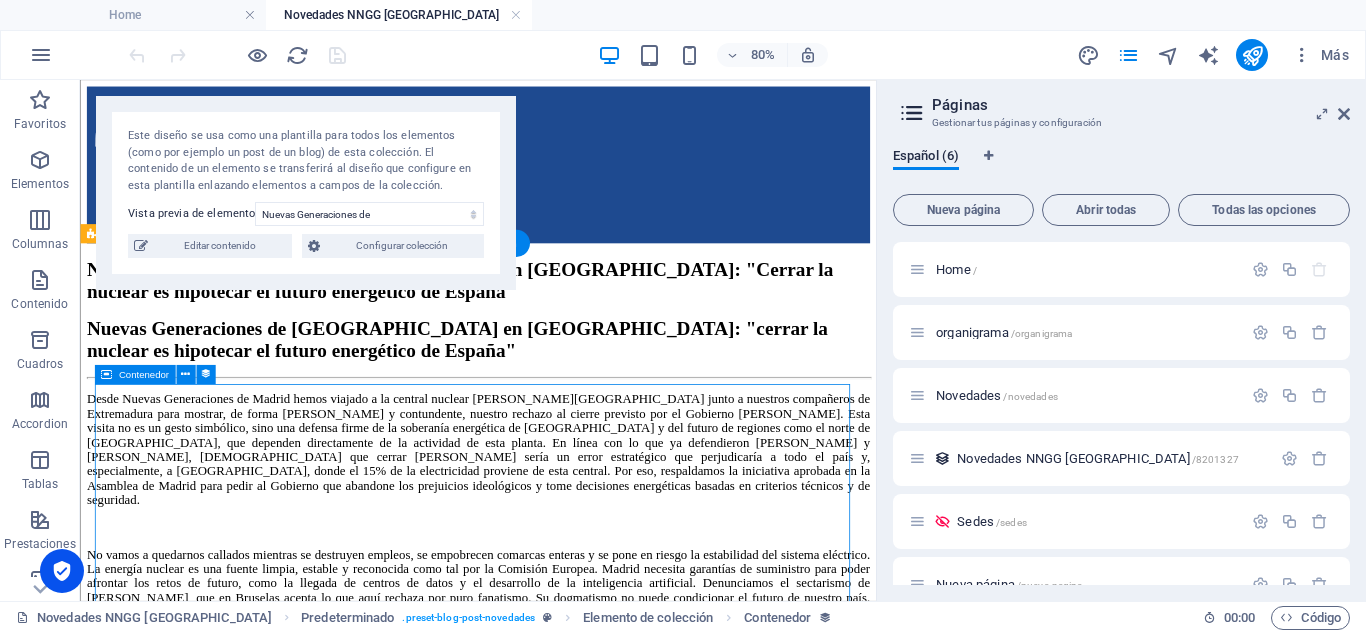 click on "Nuevas Generaciones de [GEOGRAPHIC_DATA] en [GEOGRAPHIC_DATA]: "cerrar la nuclear es hipotecar el futuro energético de España"" at bounding box center (577, 405) 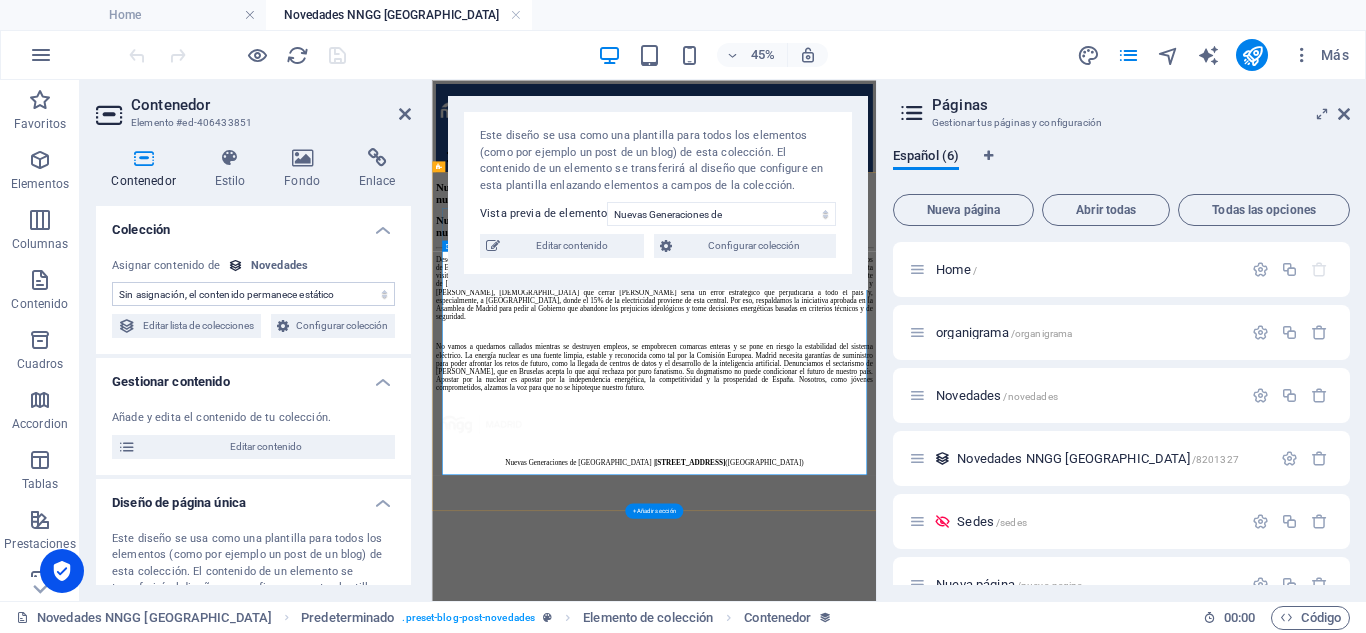 select on "contenido" 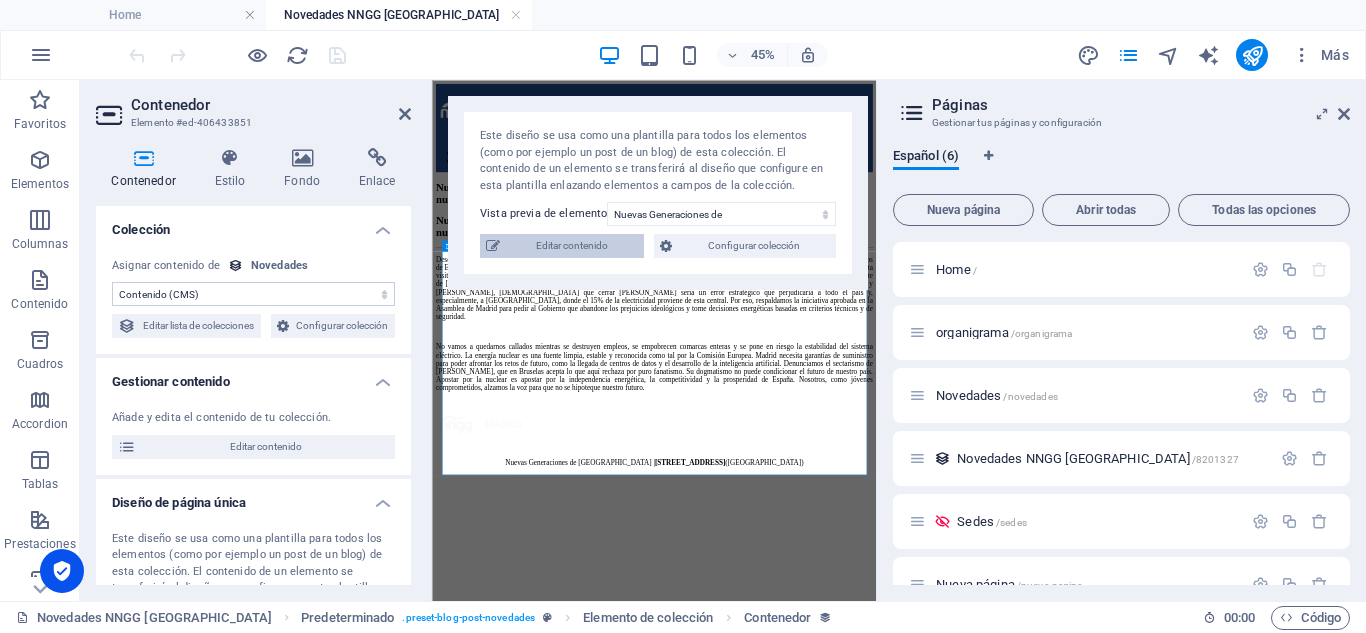 click on "Editar contenido" at bounding box center [572, 246] 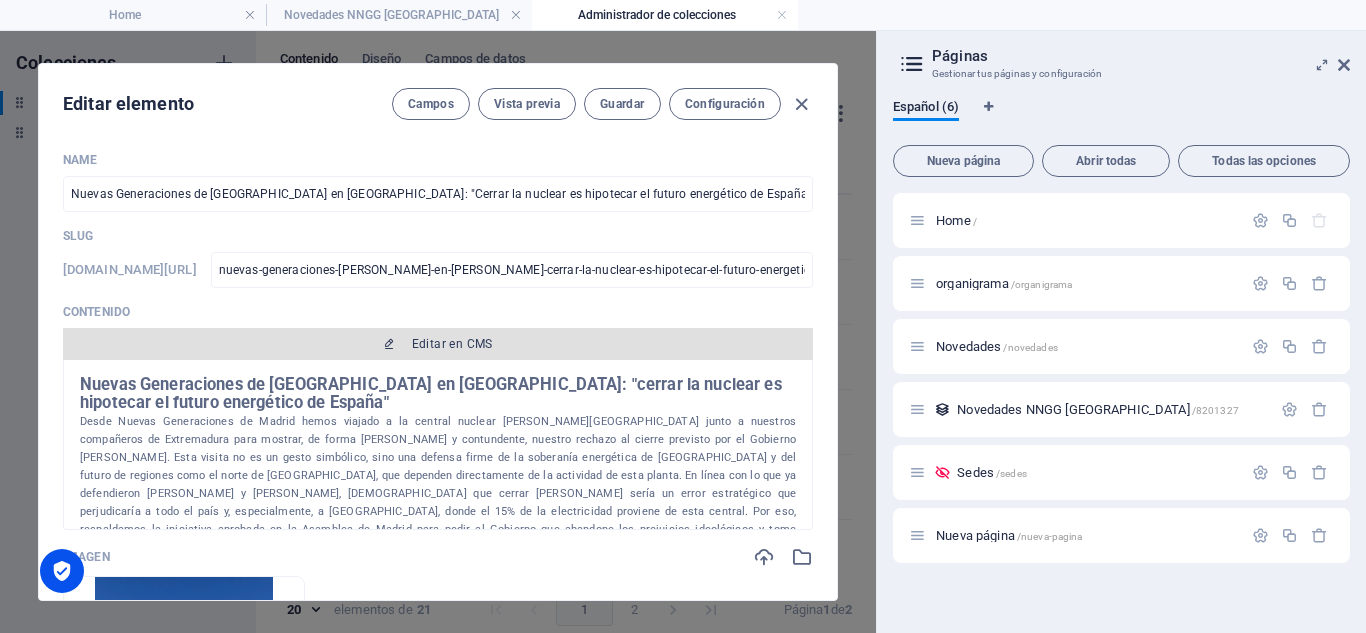scroll, scrollTop: 100, scrollLeft: 0, axis: vertical 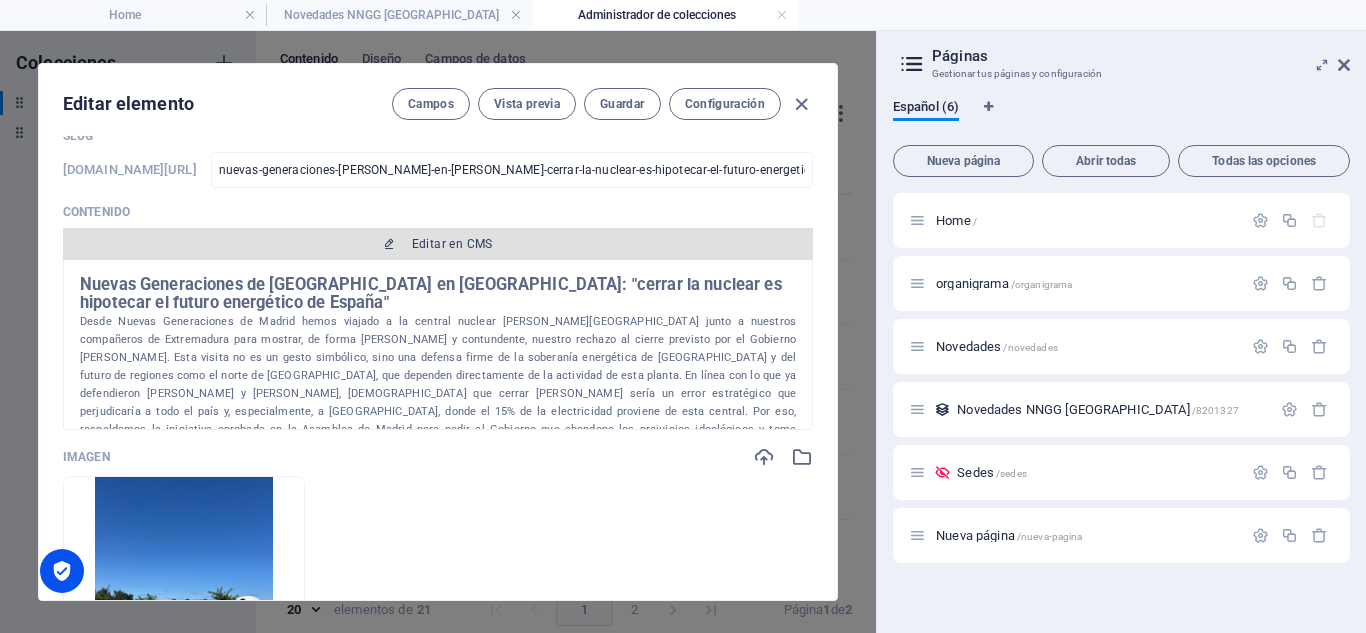 click on "Editar en CMS" at bounding box center [452, 244] 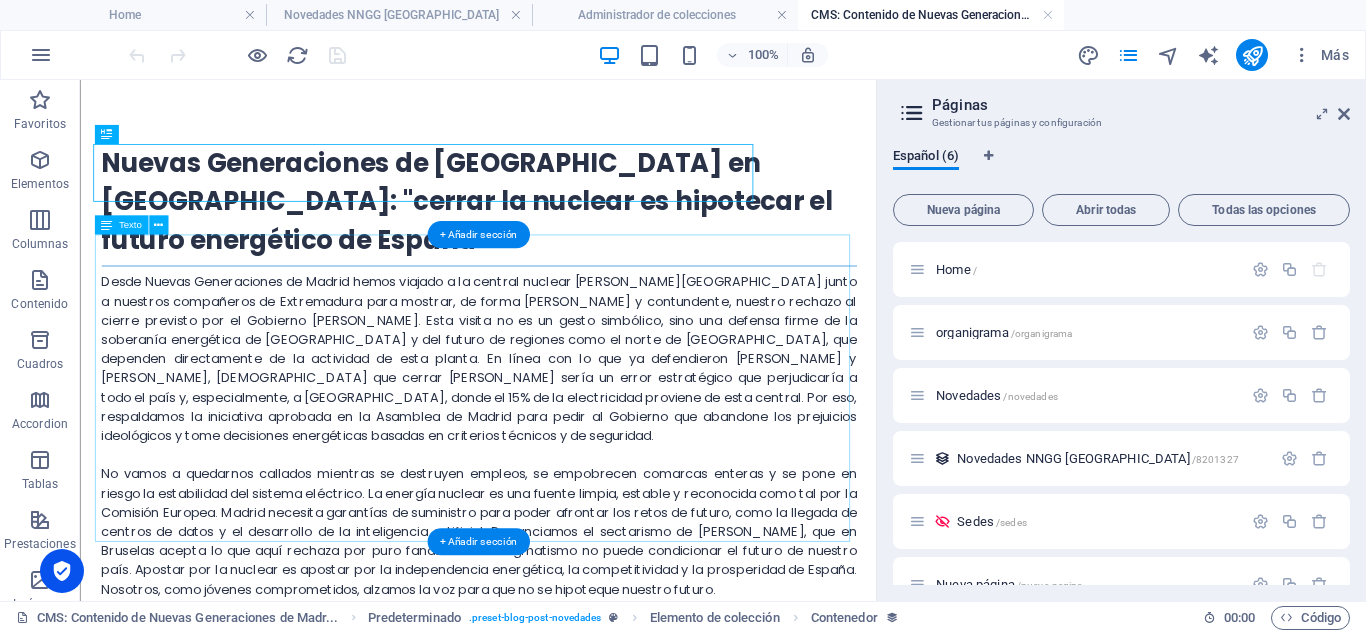 scroll, scrollTop: 0, scrollLeft: 0, axis: both 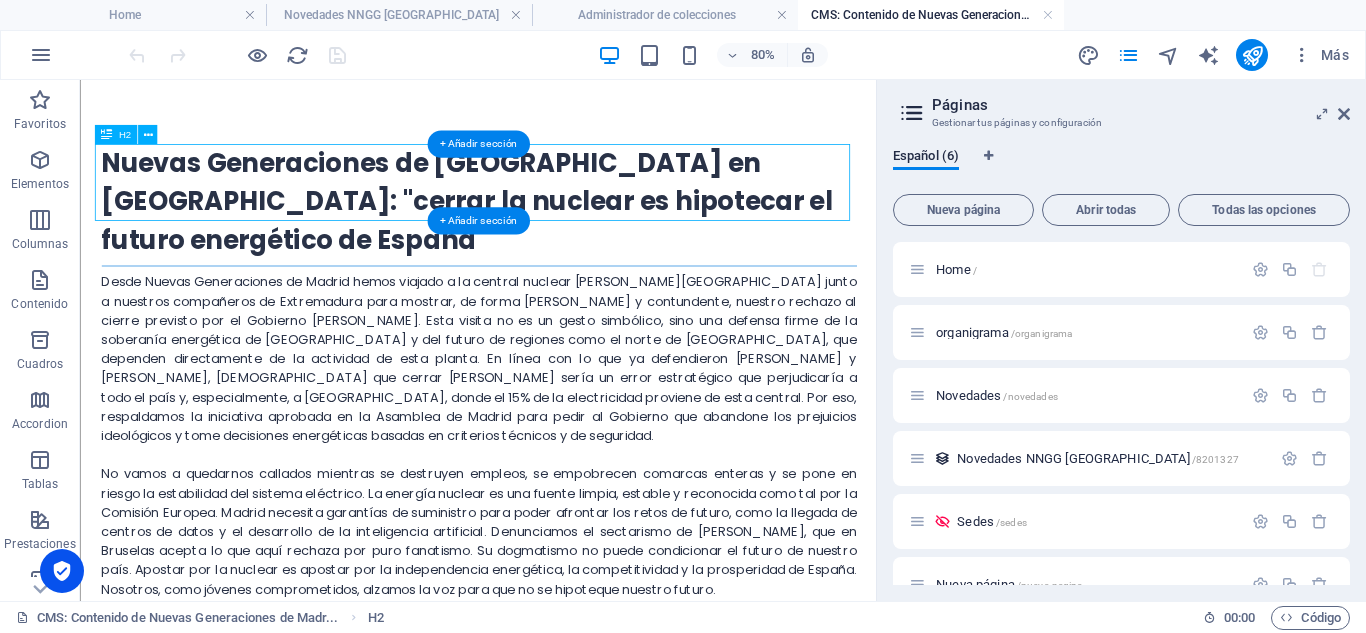 click on "Nuevas Generaciones de [GEOGRAPHIC_DATA] en [GEOGRAPHIC_DATA]: "cerrar la nuclear es hipotecar el futuro energético de España"" at bounding box center [578, 232] 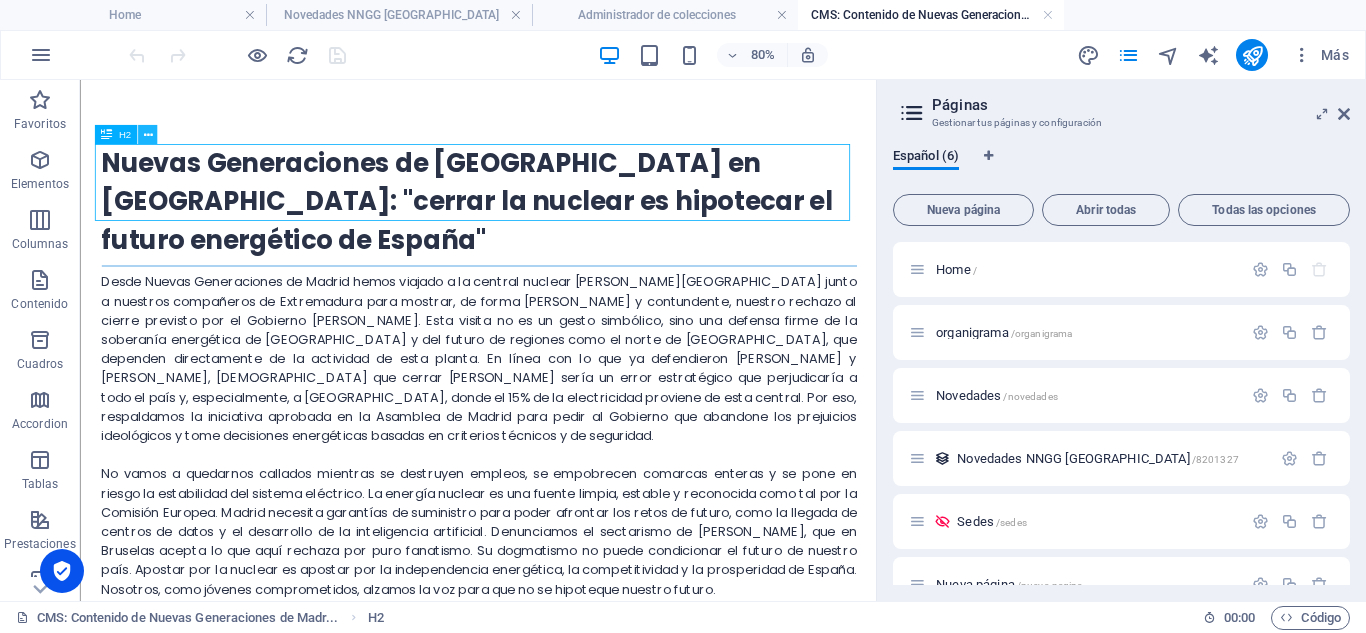 click at bounding box center (147, 134) 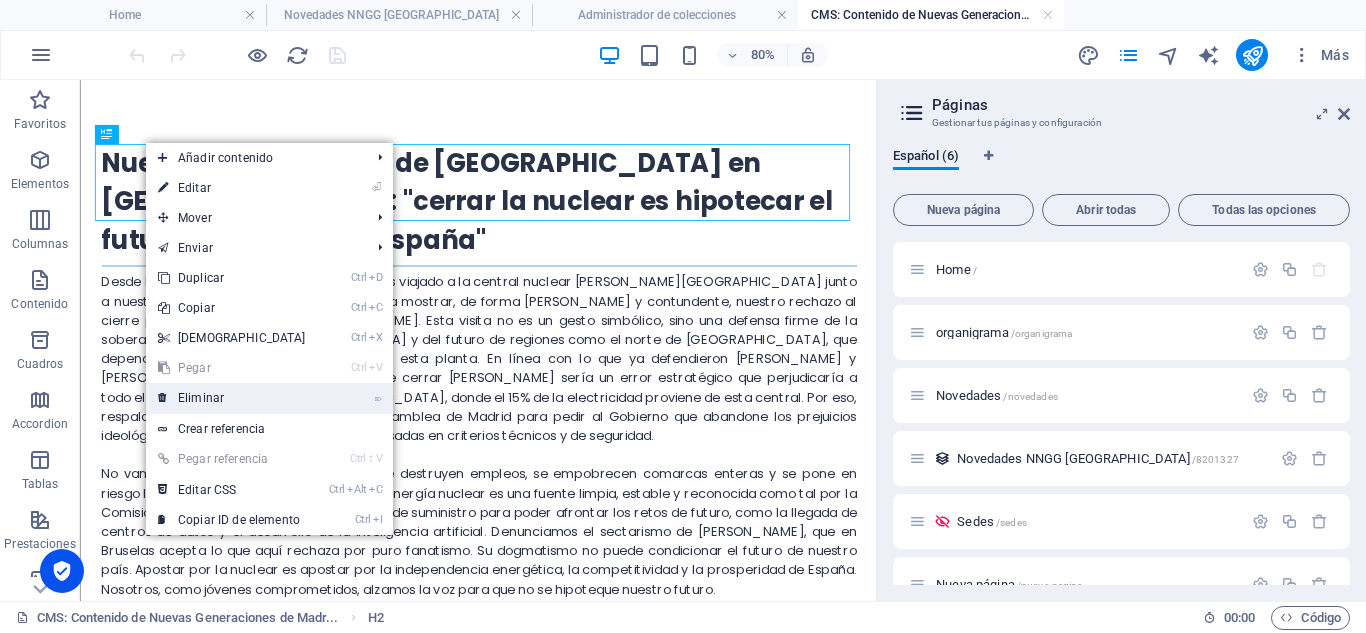 click on "⌦  Eliminar" at bounding box center (232, 398) 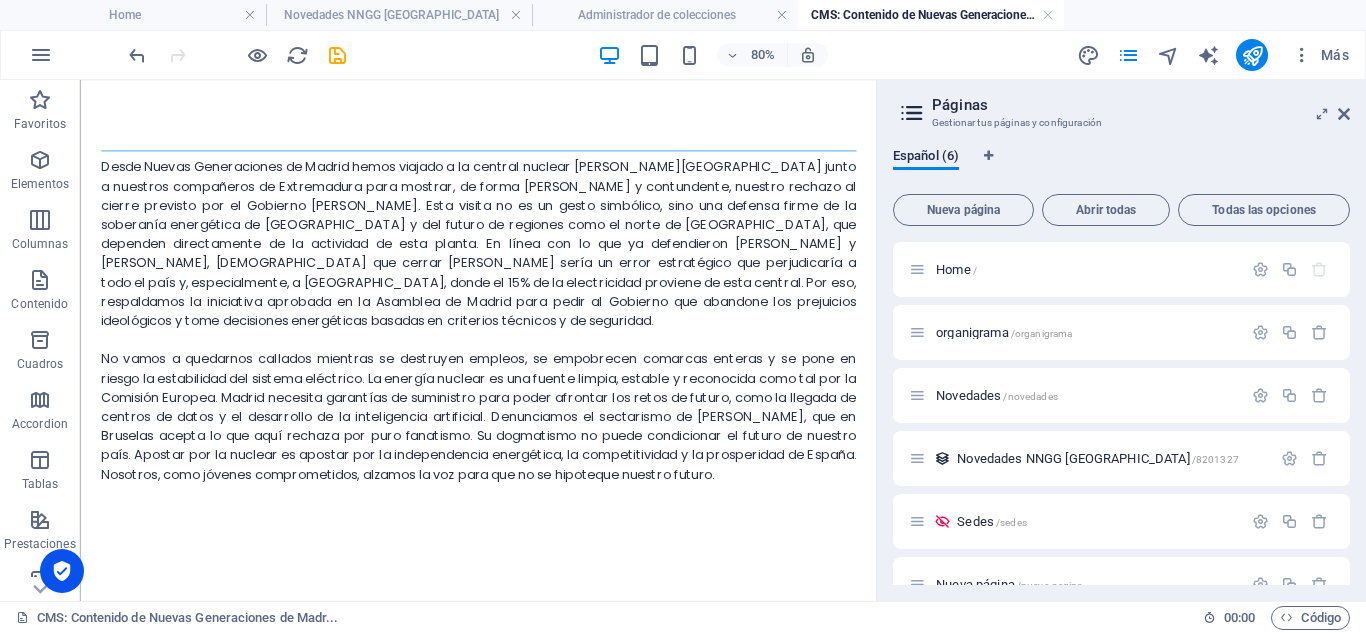 click on "Desde Nuevas Generaciones de Madrid hemos viajado a la central nuclear [PERSON_NAME][GEOGRAPHIC_DATA] junto a nuestros compañeros de Extremadura para mostrar, de forma [PERSON_NAME] y contundente, nuestro rechazo al cierre previsto por el Gobierno [PERSON_NAME]. Esta visita no es un gesto simbólico, sino una defensa firme de la soberanía energética de [GEOGRAPHIC_DATA] y del futuro de regiones como el norte de [GEOGRAPHIC_DATA], que dependen directamente de la actividad de esta planta. En línea con lo que ya defendieron [PERSON_NAME] y [PERSON_NAME], [DEMOGRAPHIC_DATA] que cerrar [PERSON_NAME] sería un error estratégico que perjudicaría a todo el país y, especialmente, a [GEOGRAPHIC_DATA], donde el 15% de la electricidad proviene de esta central. Por eso, respaldamos la iniciativa aprobada en la Asamblea de Madrid para pedir al Gobierno que abandone los prejuicios ideológicos y tome decisiones energéticas basadas en criterios técnicos y de seguridad." at bounding box center [578, 372] 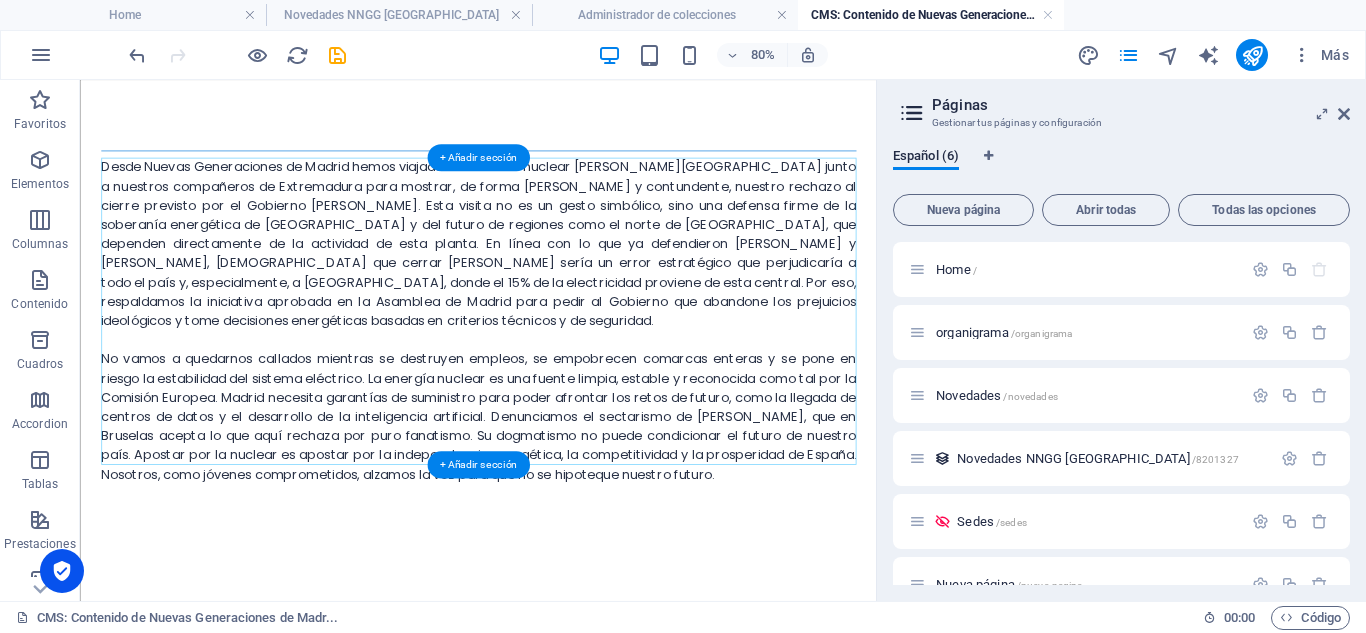 click on "+ Añadir sección" at bounding box center (478, 464) 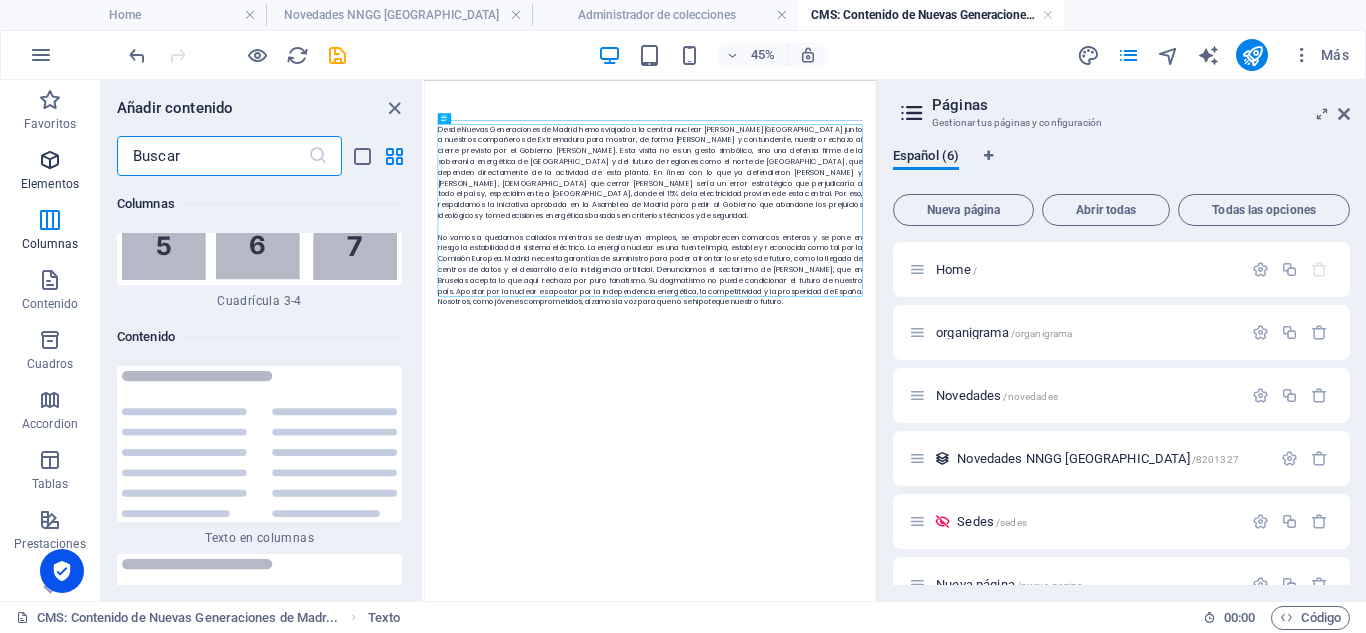 click at bounding box center (50, 160) 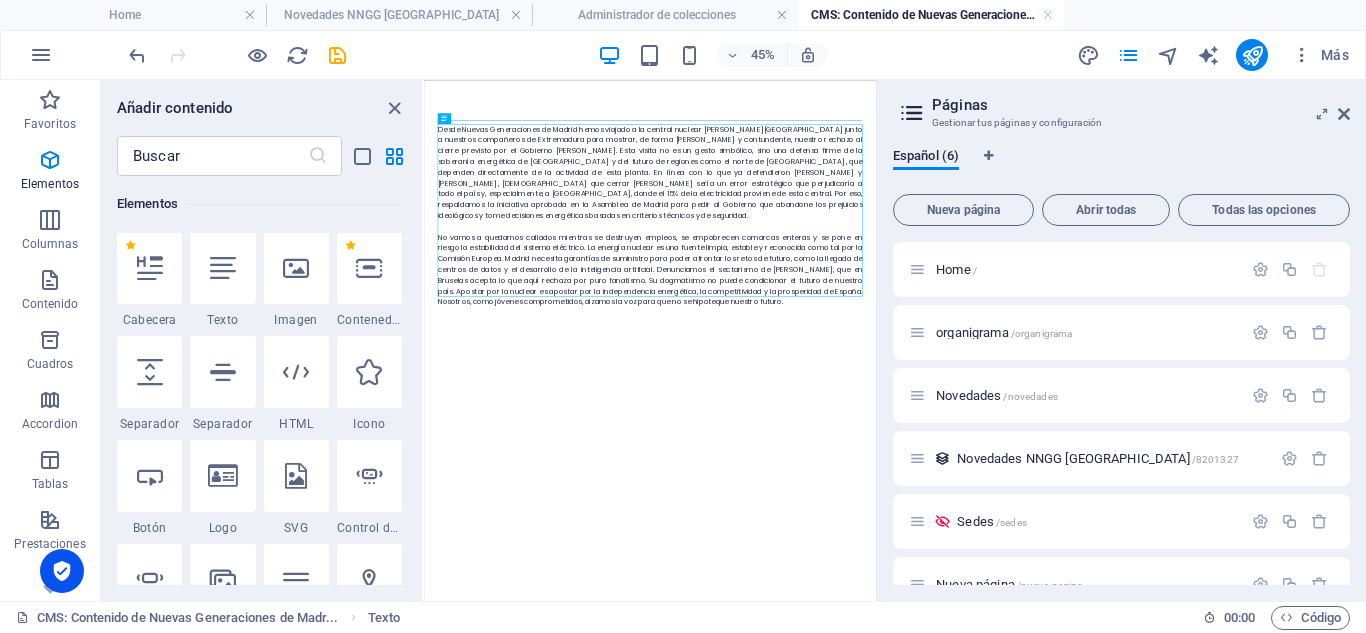 scroll, scrollTop: 377, scrollLeft: 0, axis: vertical 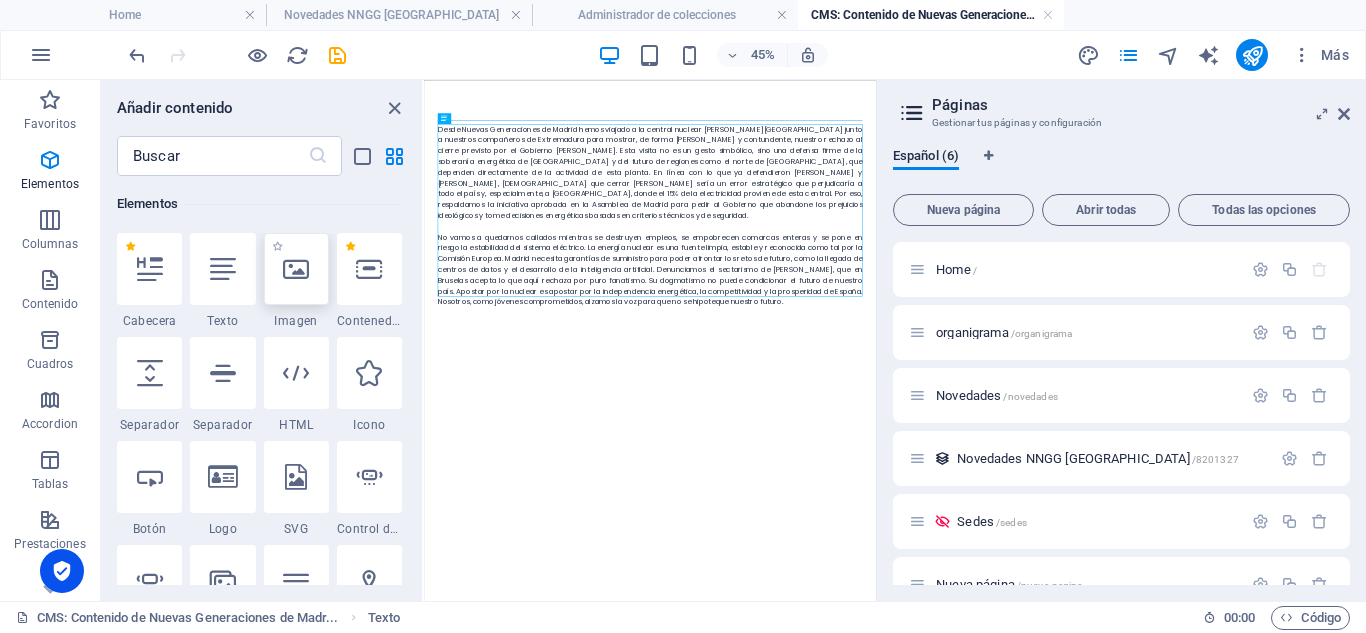 click at bounding box center [296, 269] 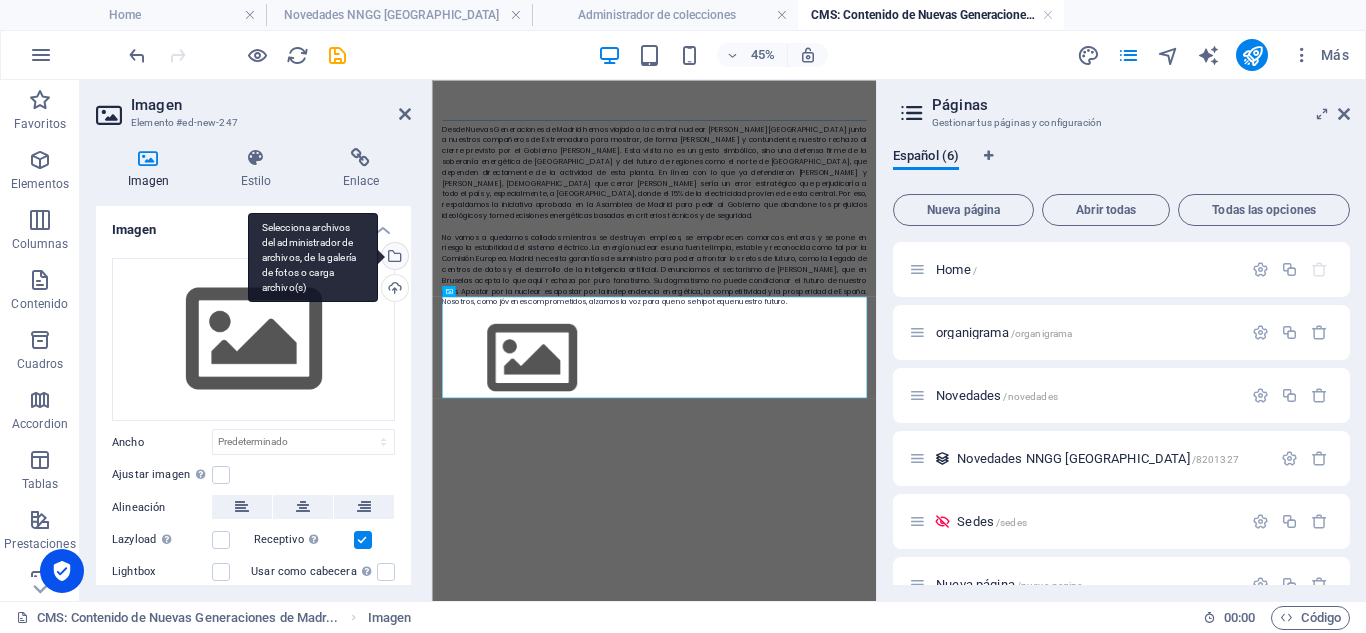 click on "Selecciona archivos del administrador de archivos, de la galería de fotos o carga archivo(s)" at bounding box center (313, 258) 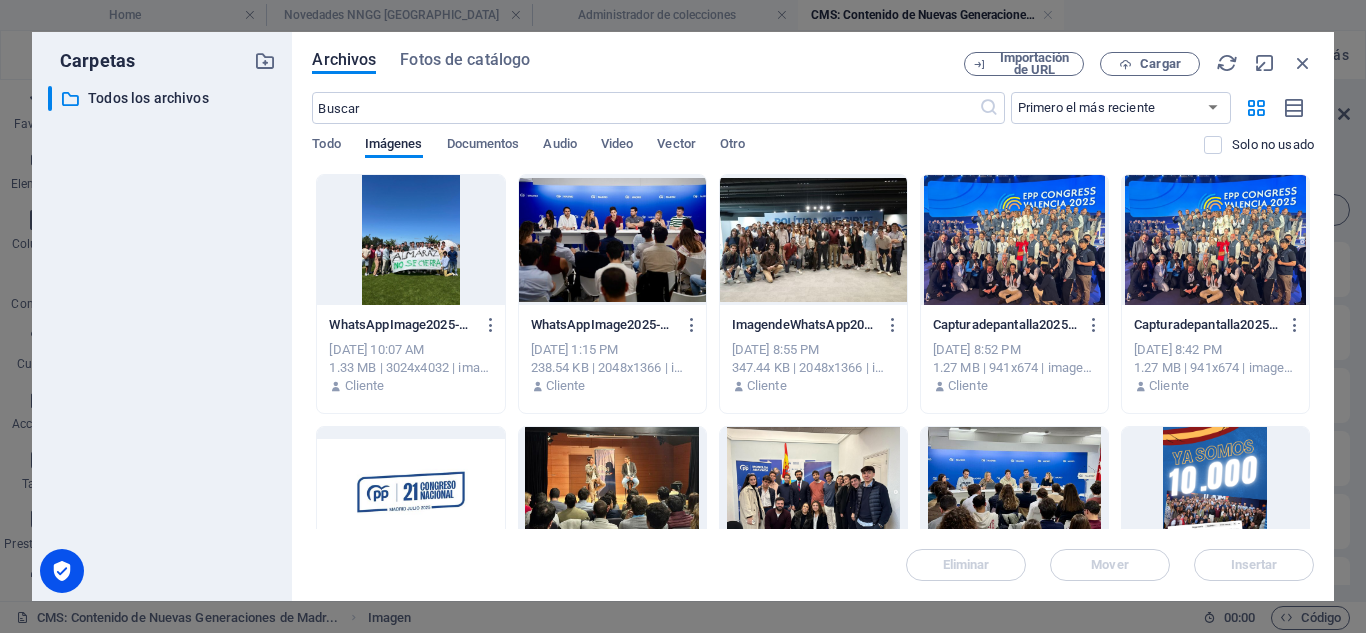 click at bounding box center [410, 240] 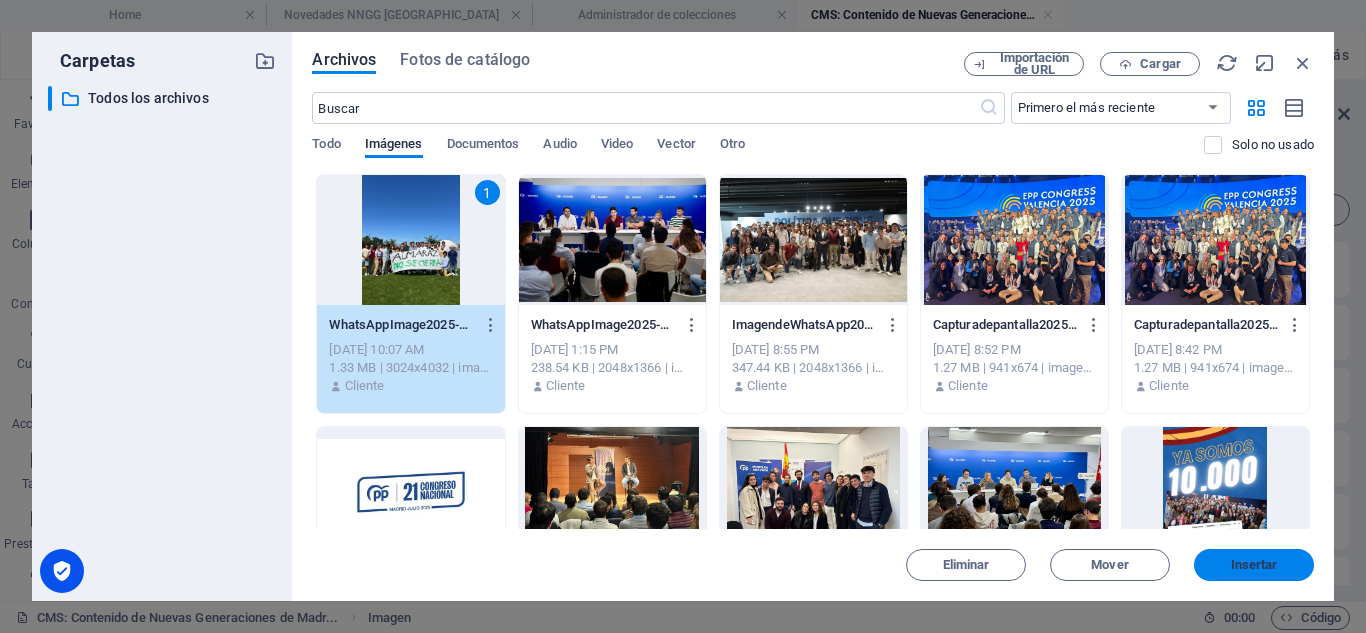 click on "Insertar" at bounding box center [1254, 565] 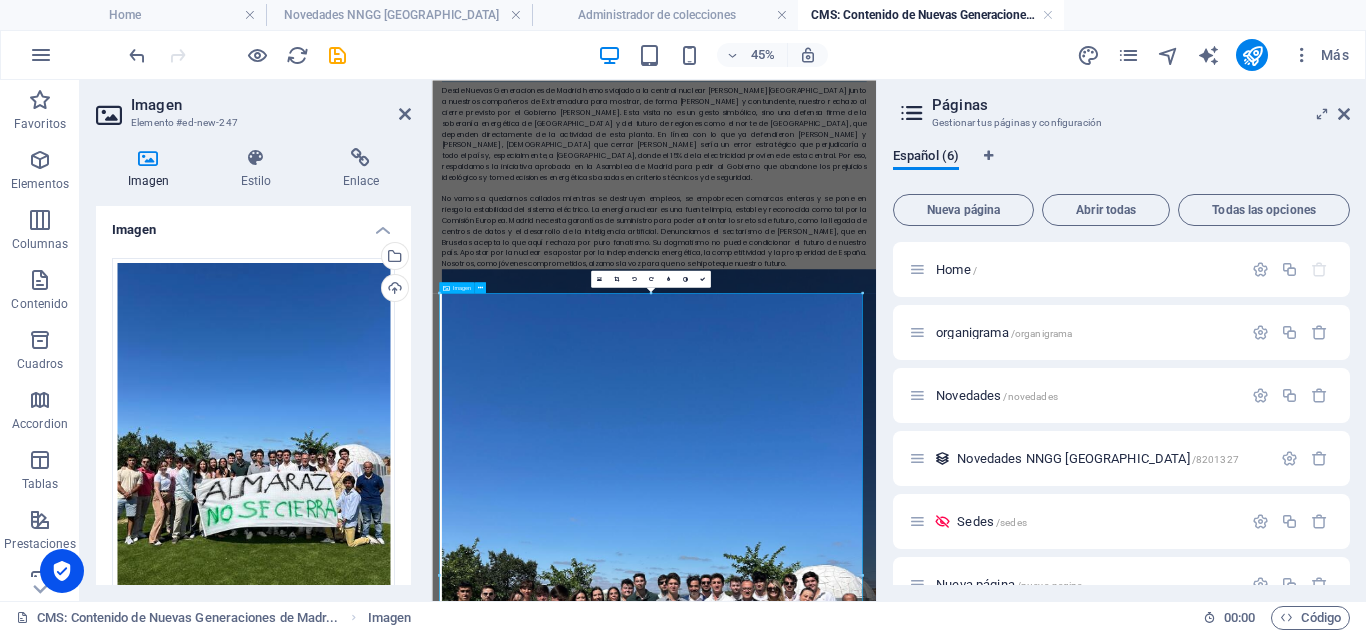 scroll, scrollTop: 200, scrollLeft: 0, axis: vertical 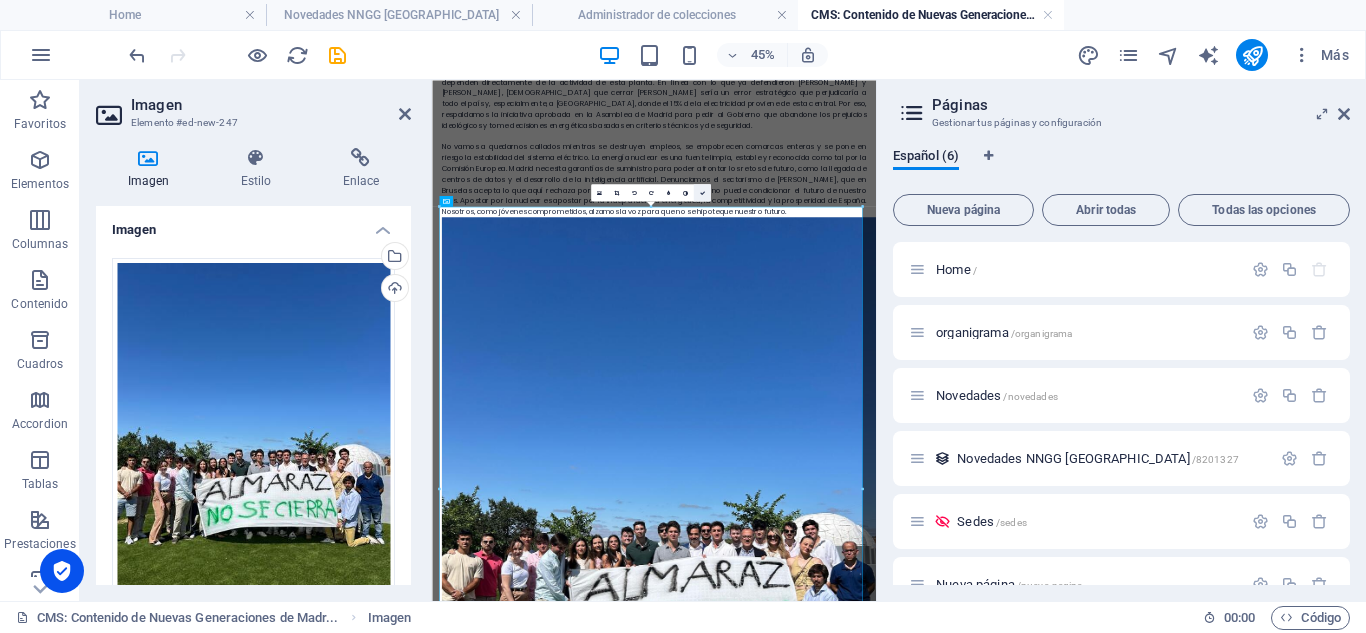 click at bounding box center [701, 192] 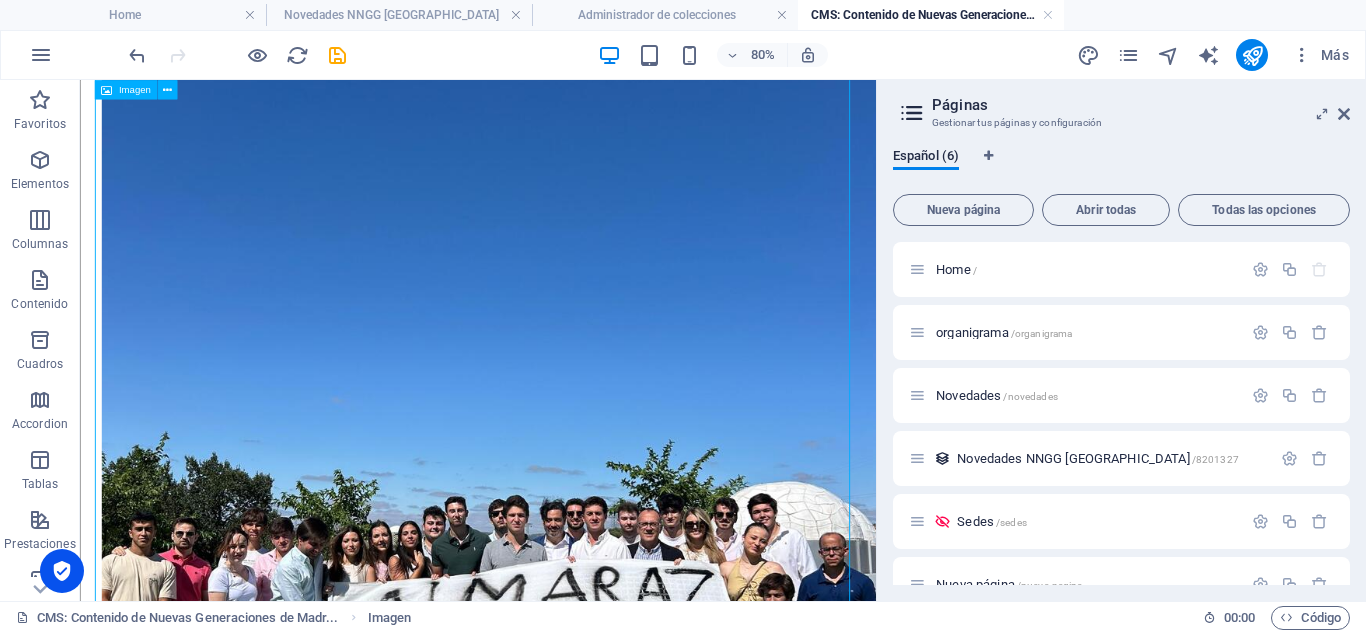 scroll, scrollTop: 300, scrollLeft: 0, axis: vertical 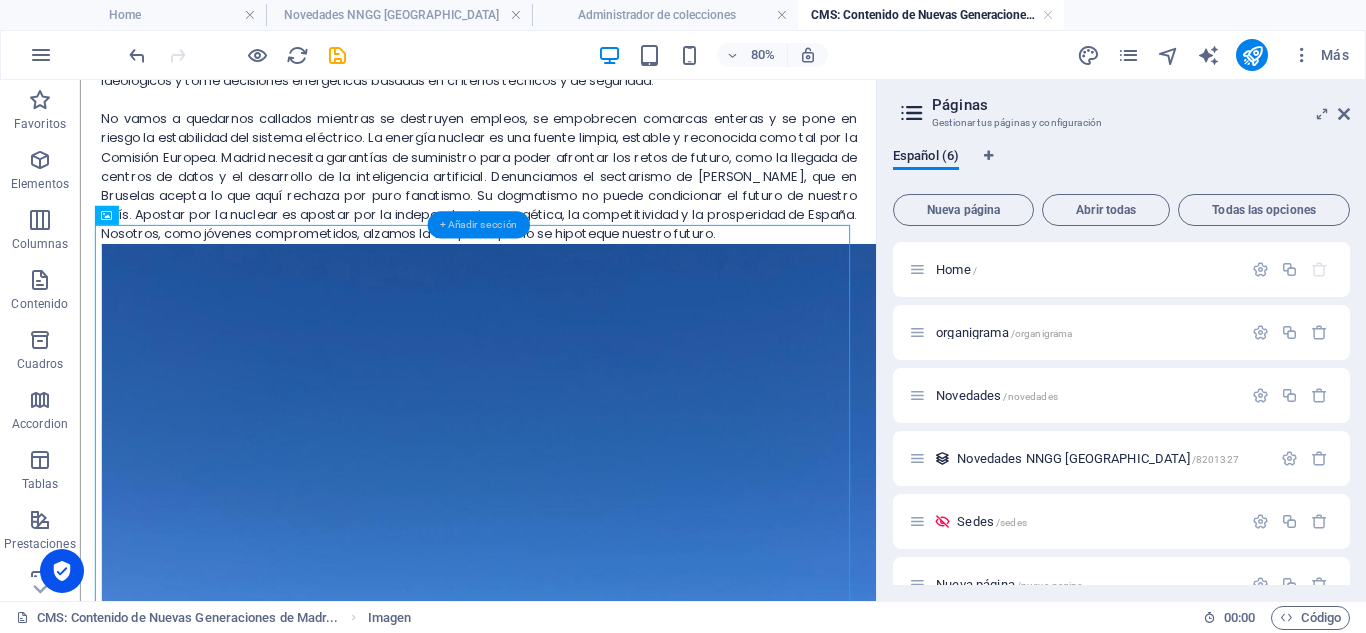 click on "+ Añadir sección" at bounding box center [478, 224] 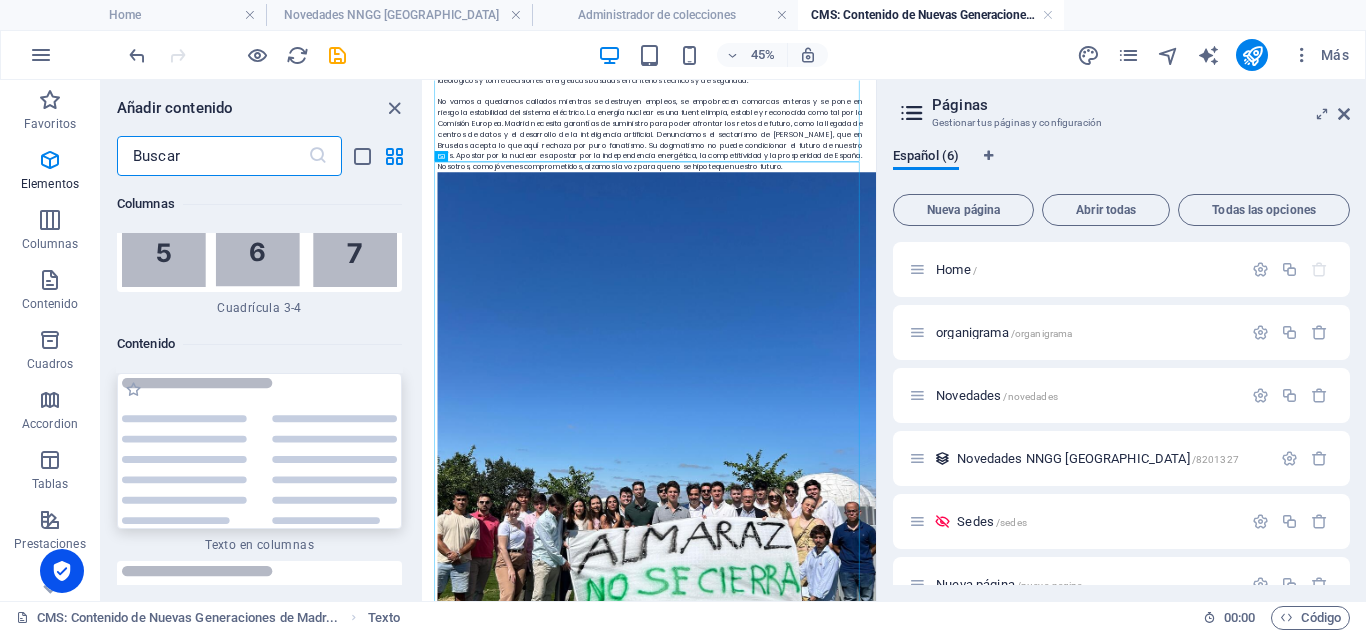 scroll, scrollTop: 6808, scrollLeft: 0, axis: vertical 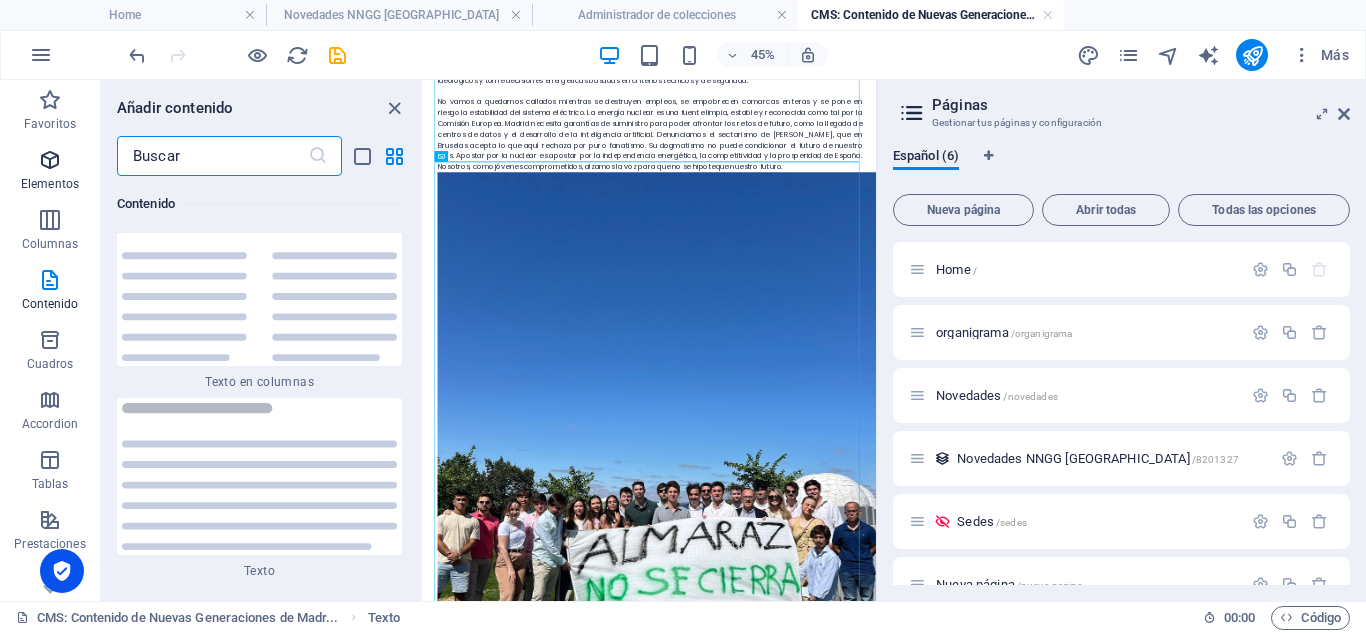 click at bounding box center (50, 160) 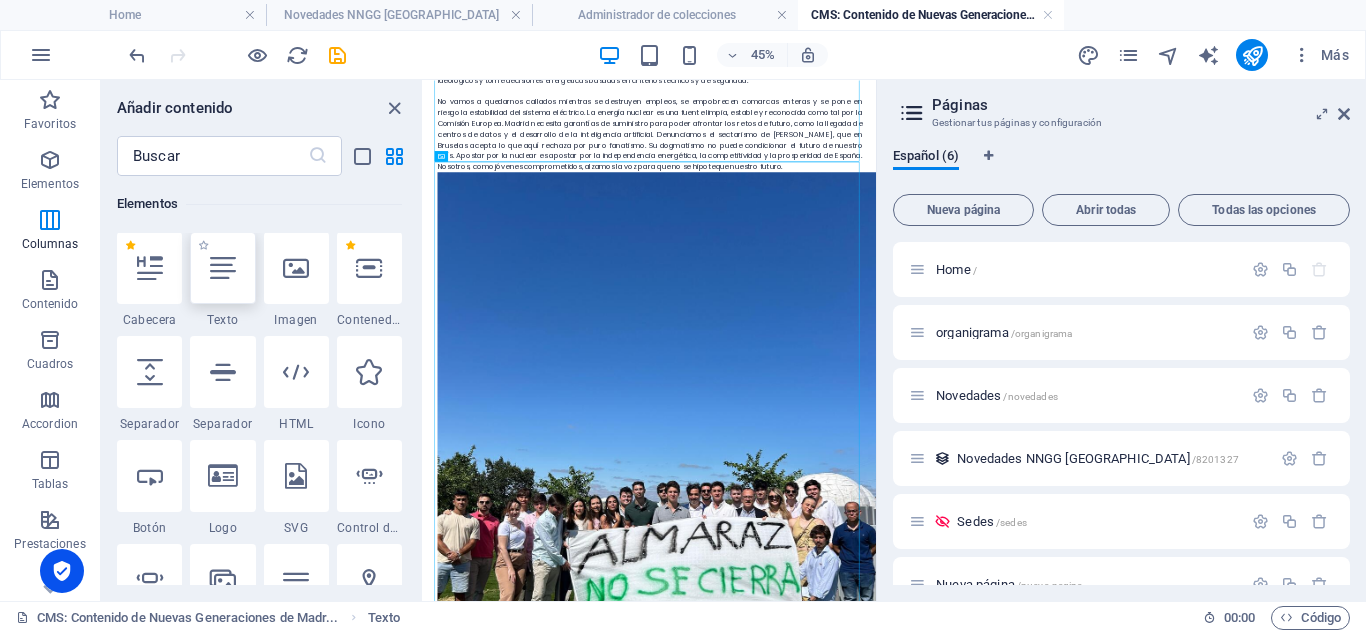 scroll, scrollTop: 377, scrollLeft: 0, axis: vertical 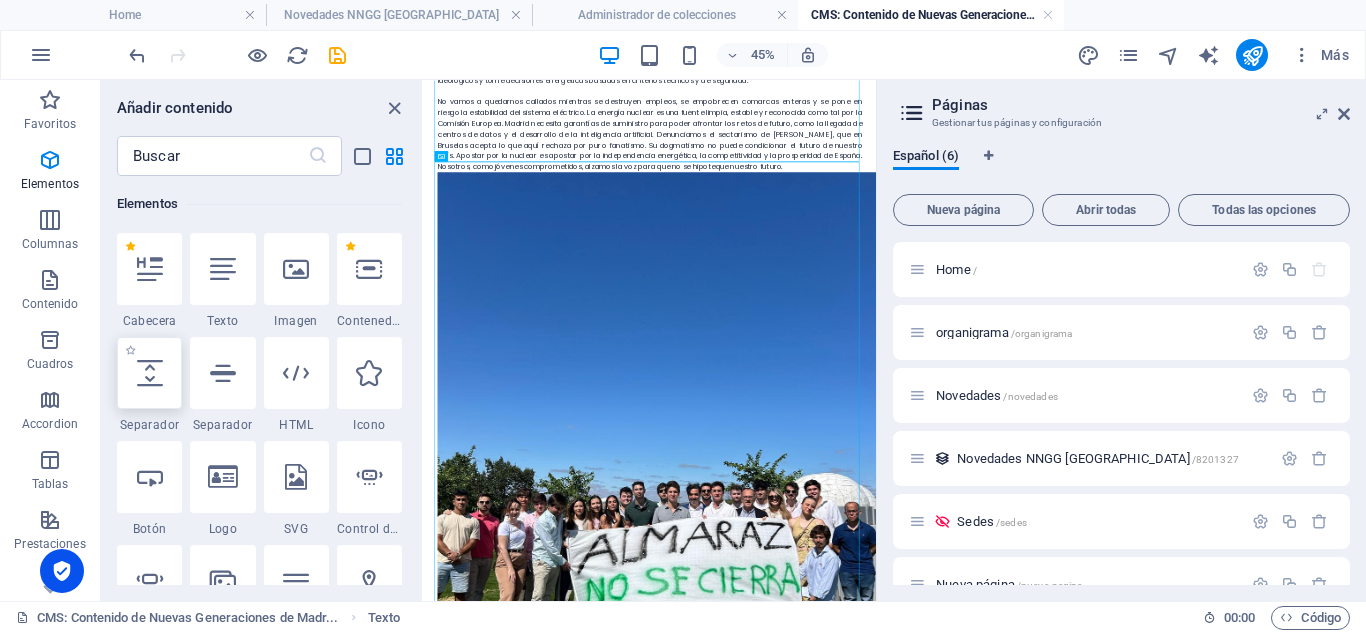 click at bounding box center [150, 373] 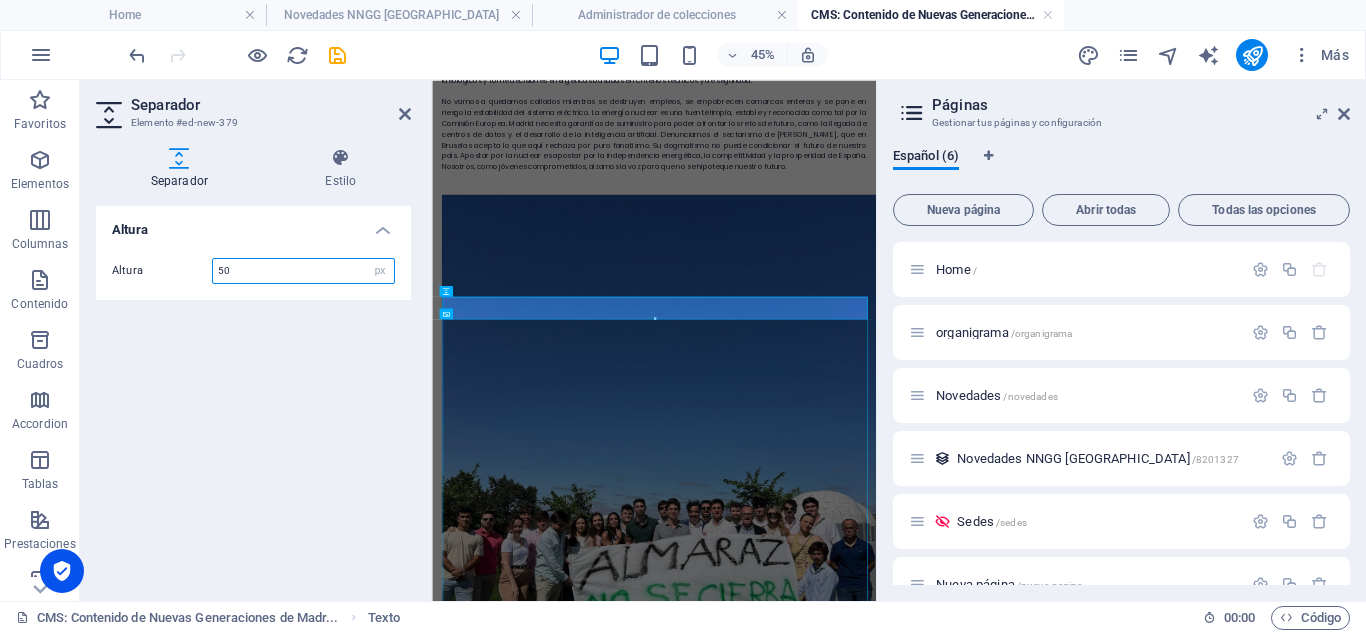 scroll, scrollTop: 0, scrollLeft: 0, axis: both 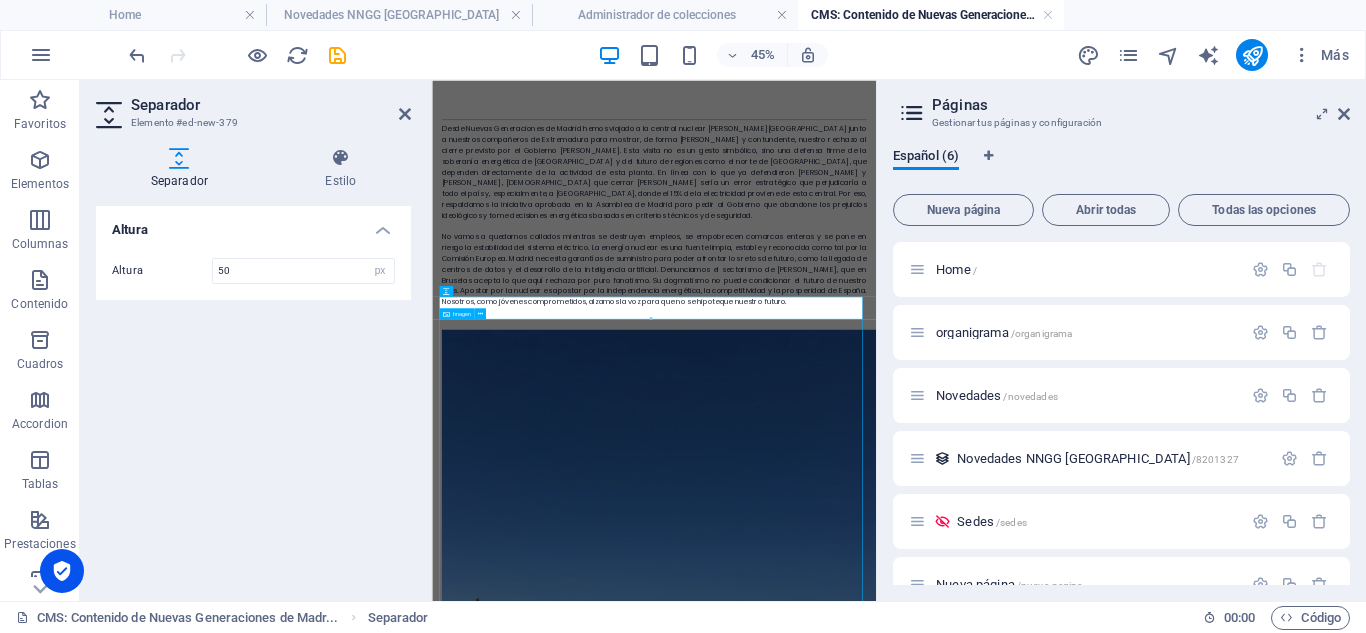 click at bounding box center [926, 1293] 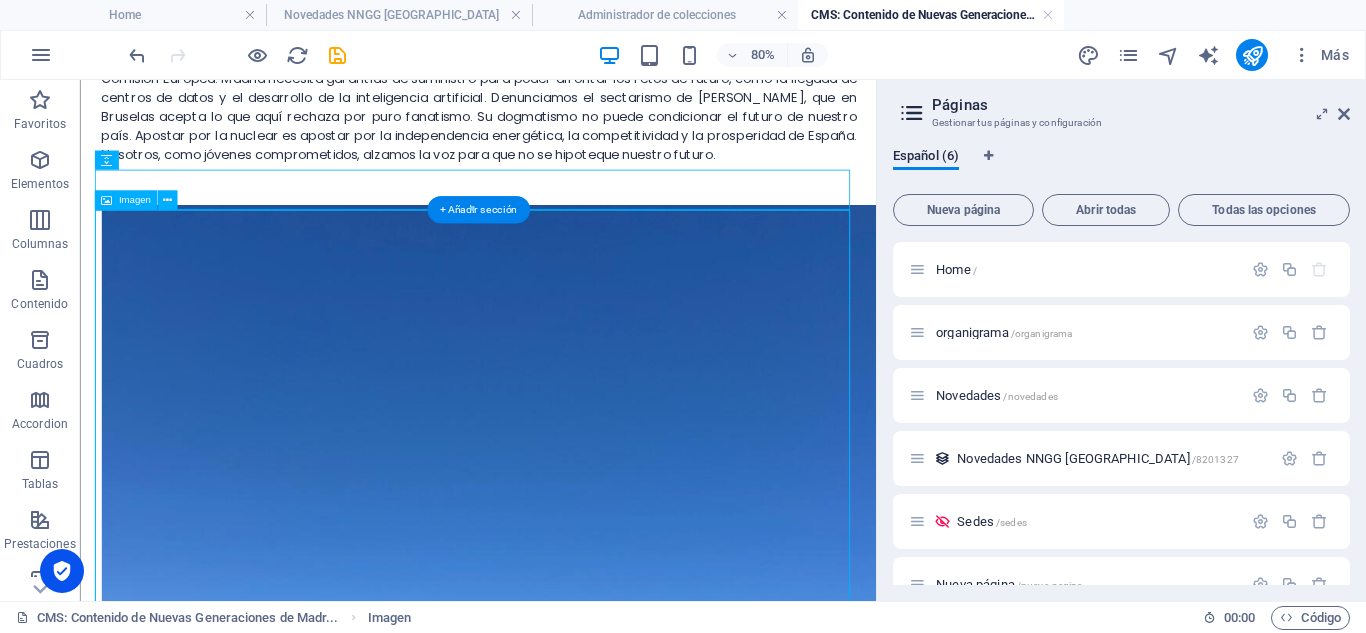 scroll, scrollTop: 400, scrollLeft: 0, axis: vertical 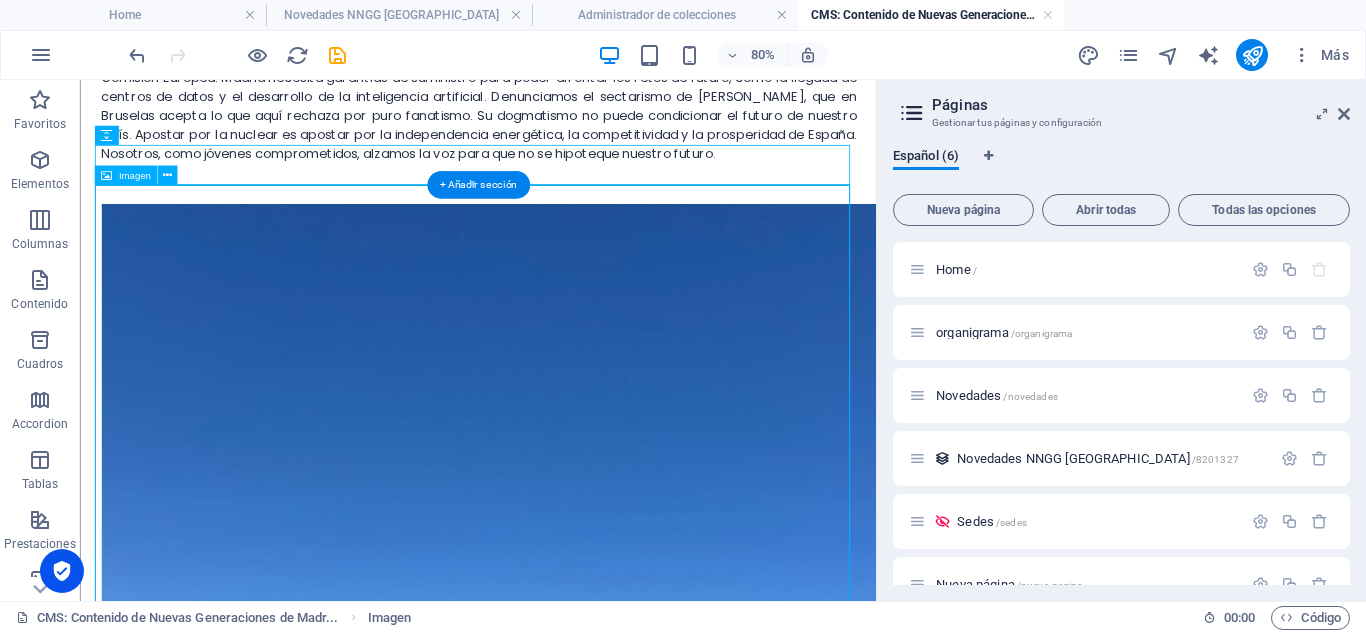 click at bounding box center [578, 898] 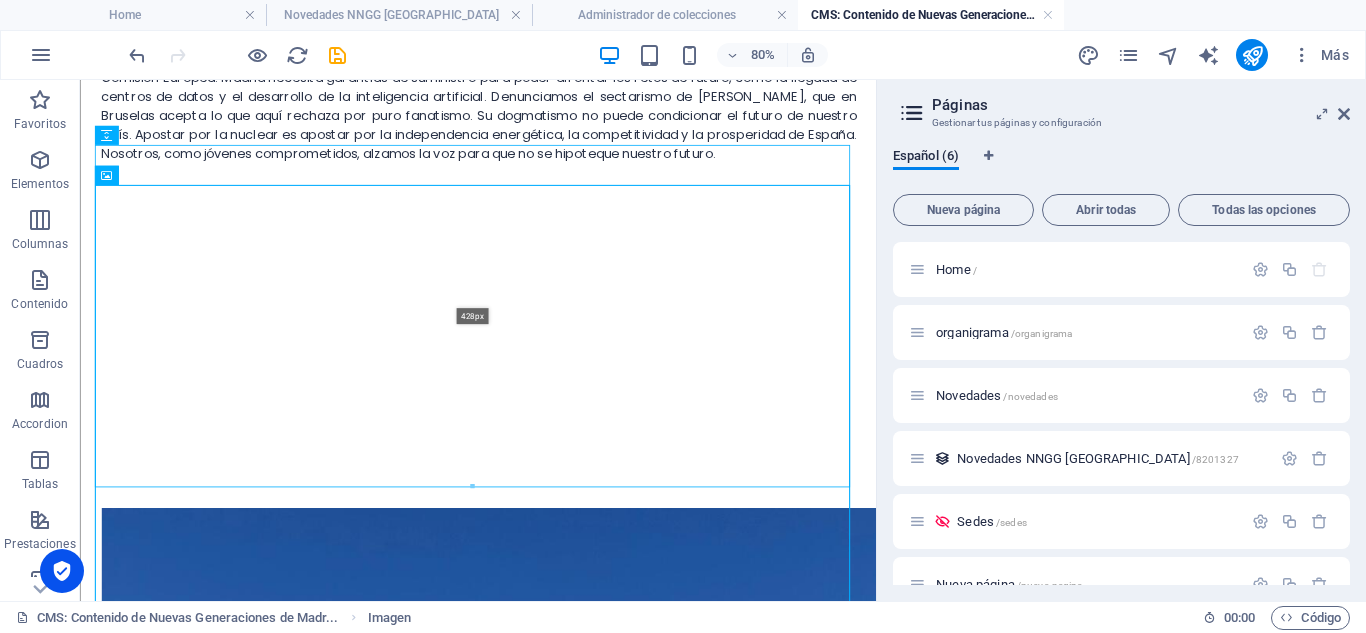drag, startPoint x: 472, startPoint y: 185, endPoint x: 450, endPoint y: 537, distance: 352.68683 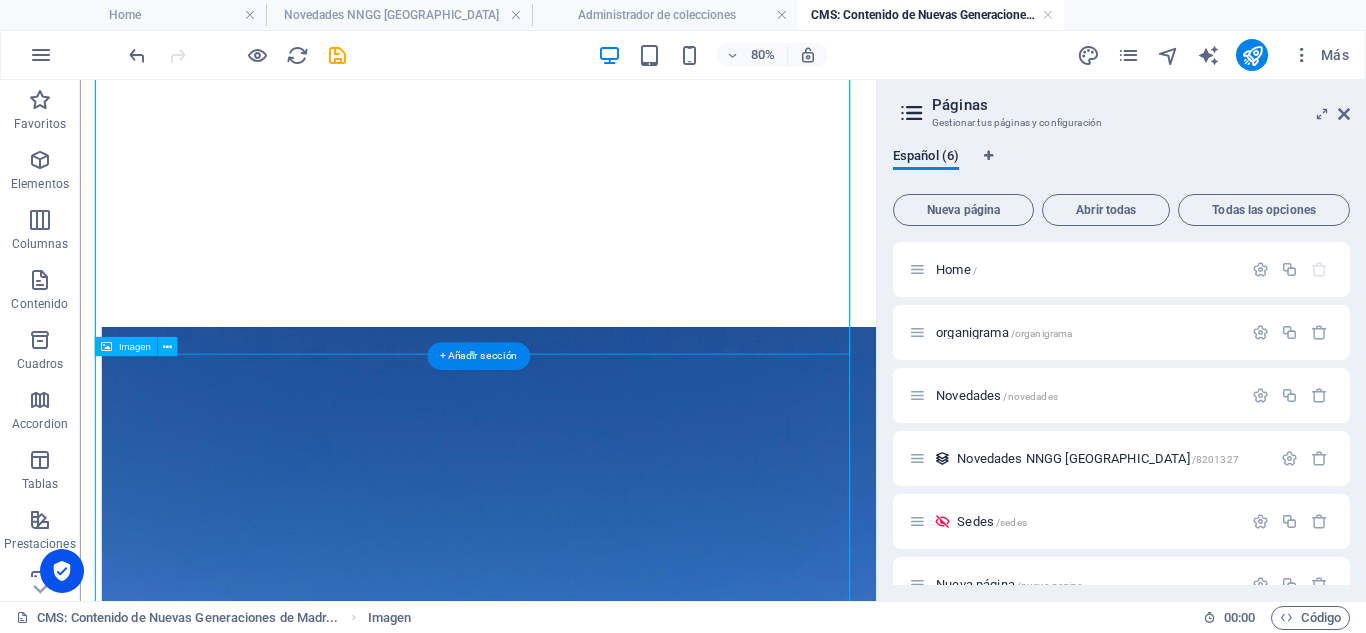 scroll, scrollTop: 700, scrollLeft: 0, axis: vertical 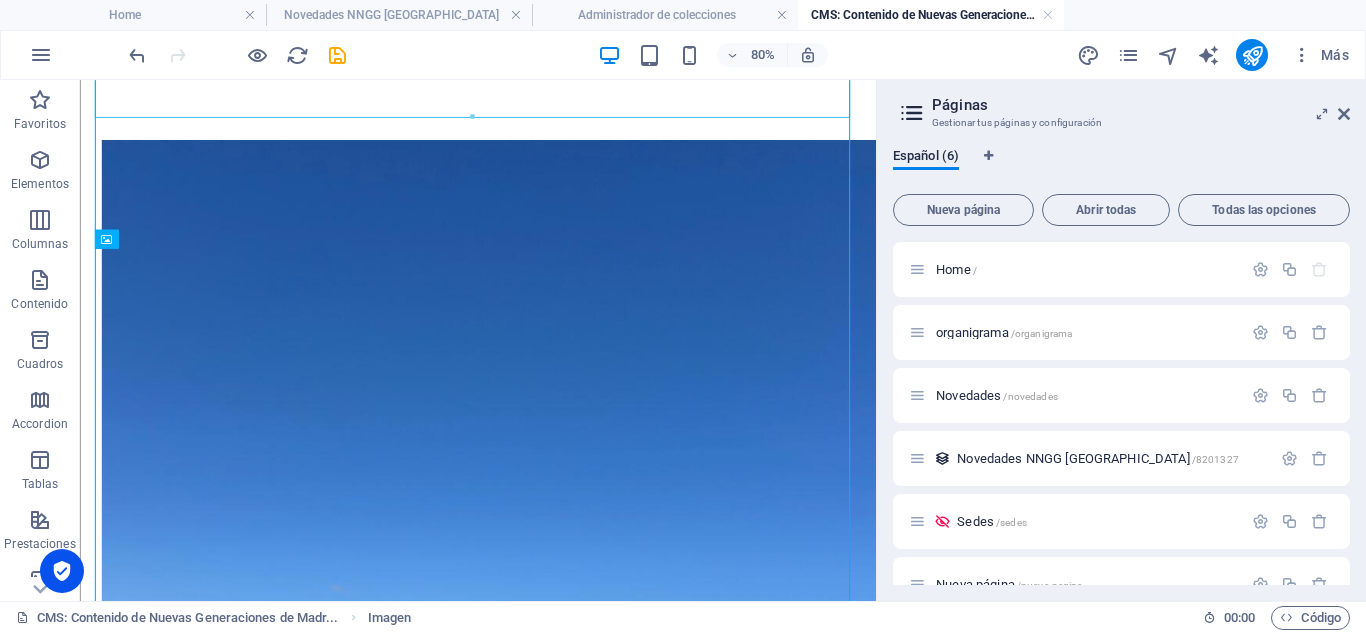 drag, startPoint x: 472, startPoint y: 245, endPoint x: 481, endPoint y: 84, distance: 161.25136 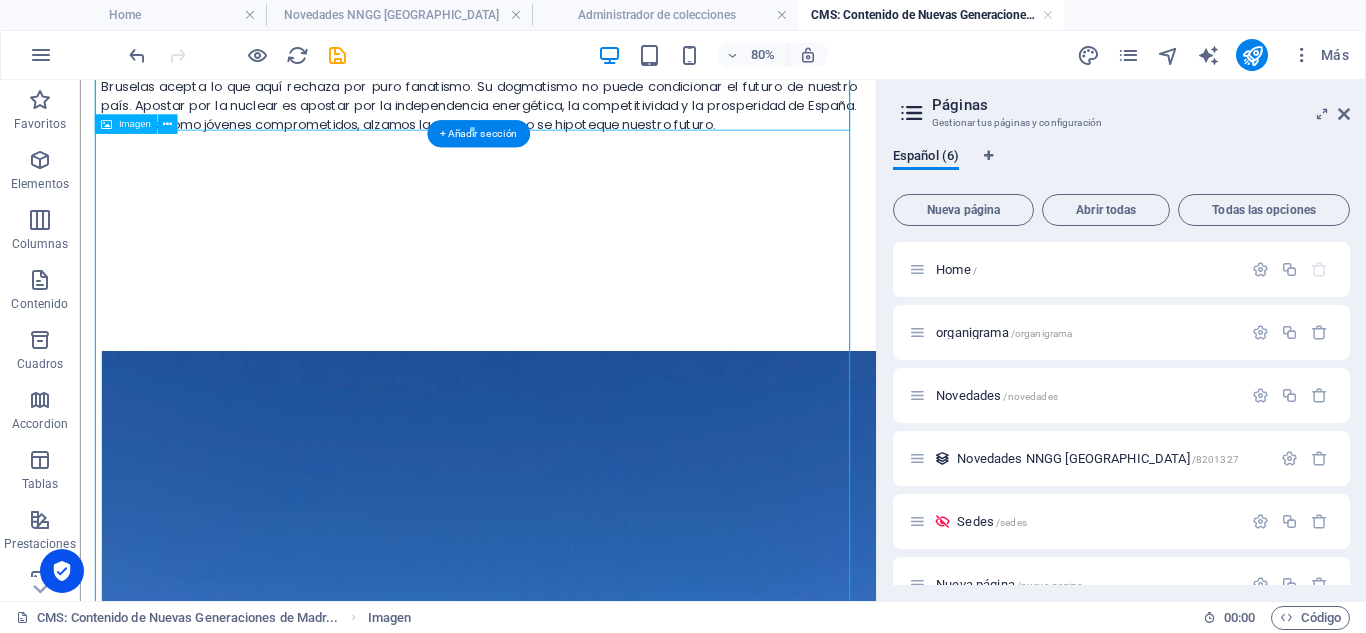 scroll, scrollTop: 300, scrollLeft: 0, axis: vertical 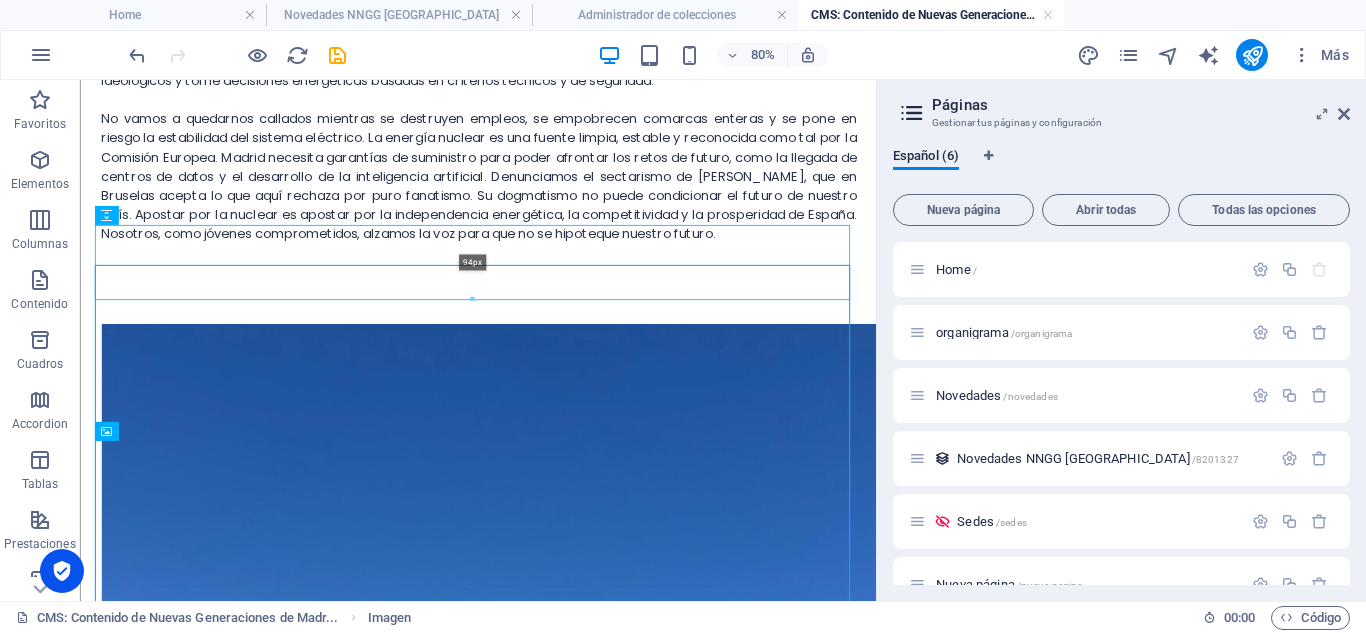drag, startPoint x: 474, startPoint y: 437, endPoint x: 480, endPoint y: 232, distance: 205.08778 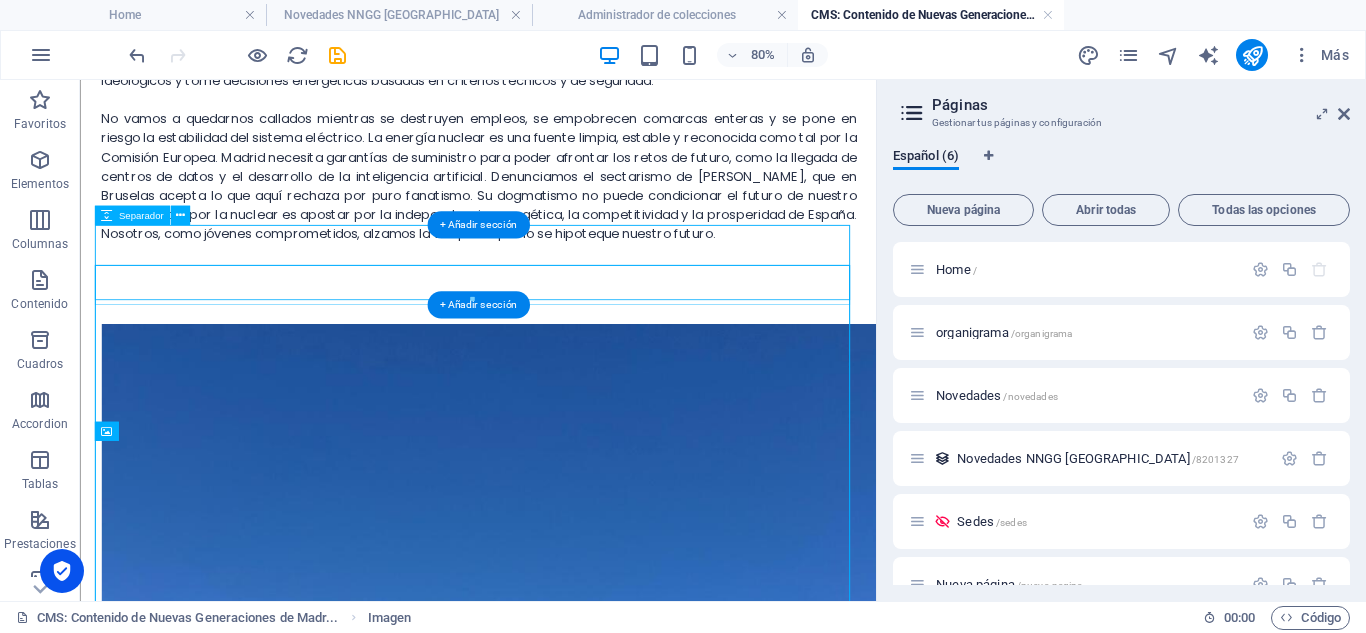 click at bounding box center [578, 335] 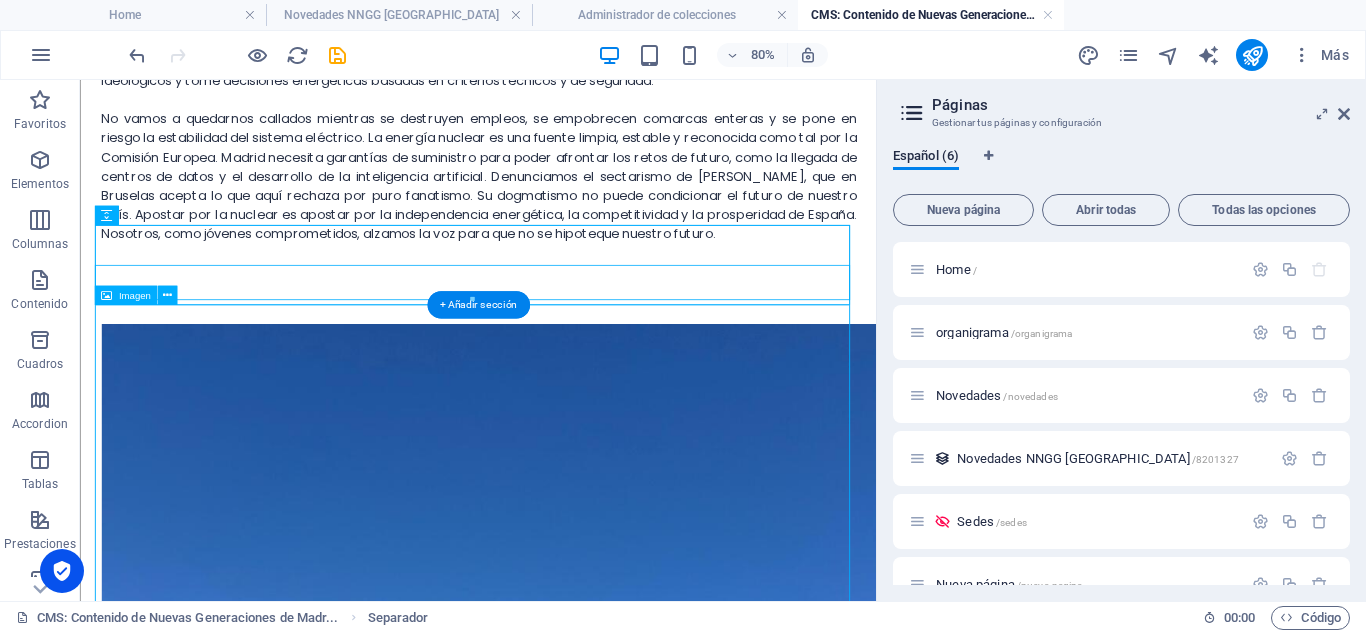 click at bounding box center (578, 1048) 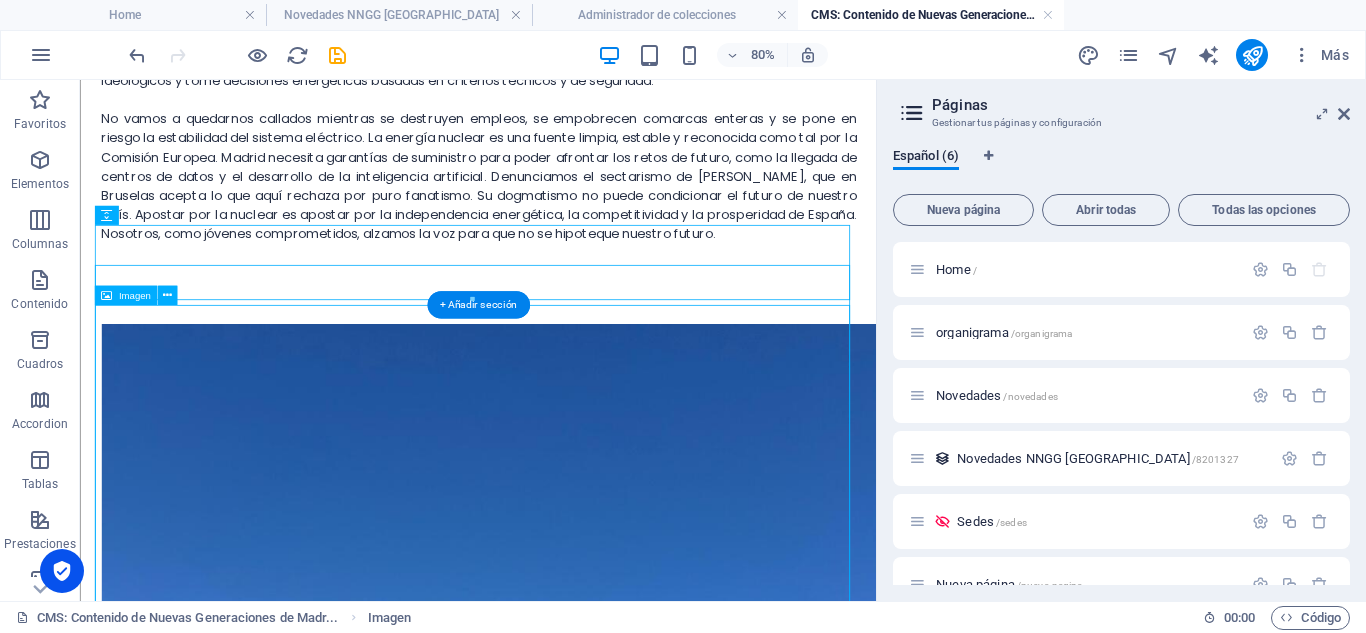 click at bounding box center (578, 1048) 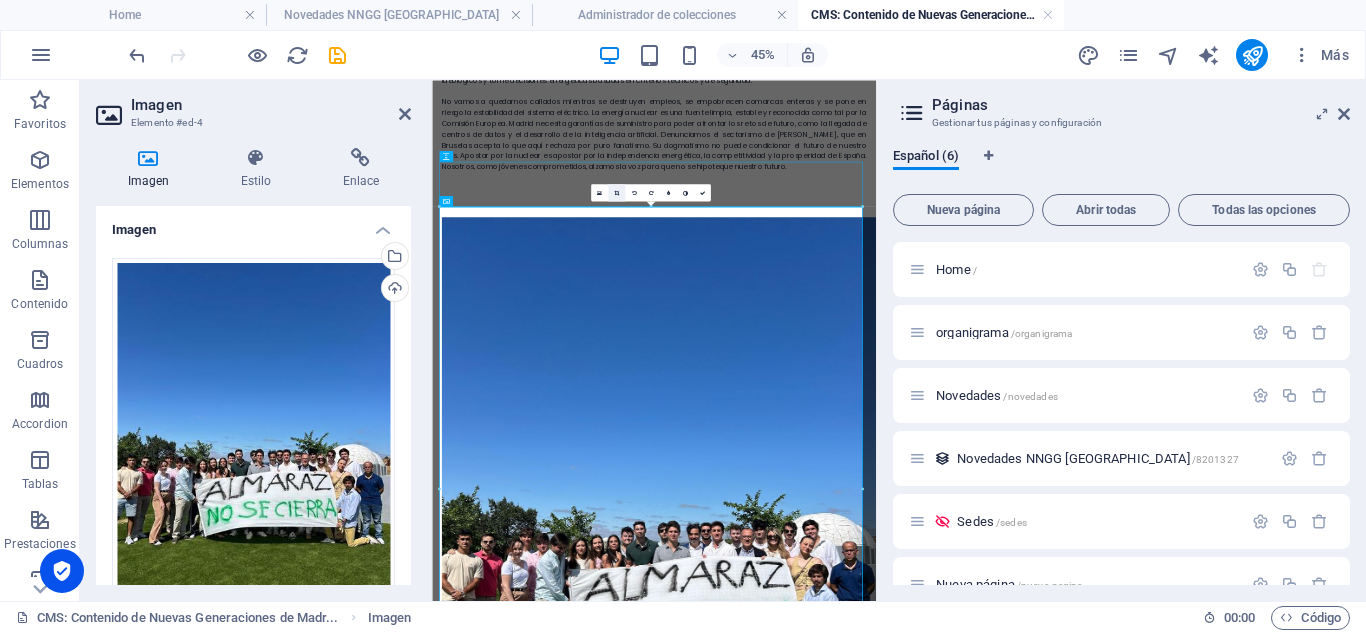 click at bounding box center [616, 192] 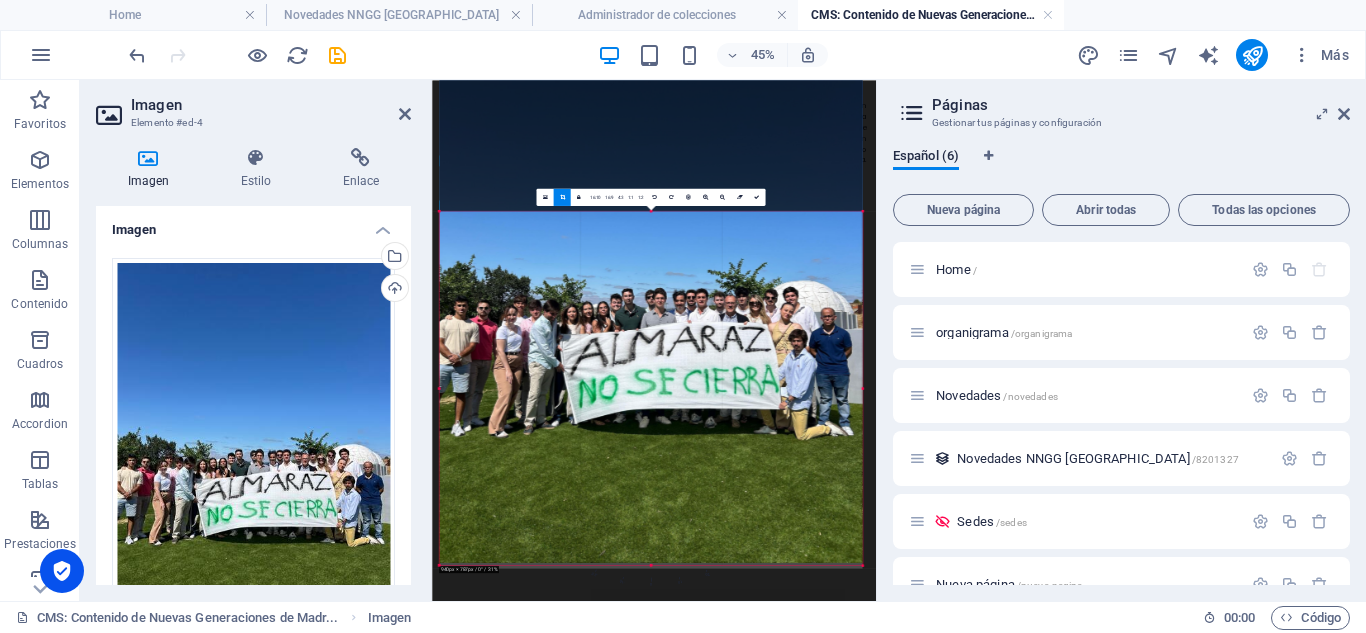 scroll, scrollTop: 282, scrollLeft: 0, axis: vertical 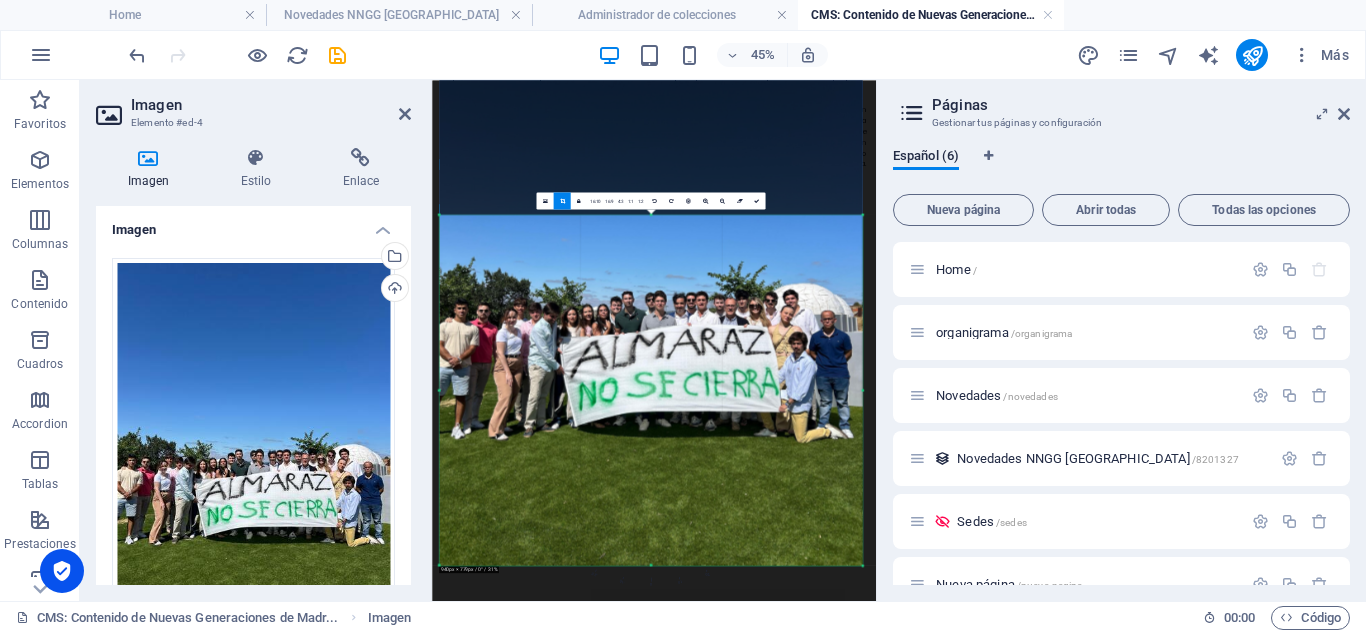 drag, startPoint x: 651, startPoint y: 206, endPoint x: 657, endPoint y: 680, distance: 474.03796 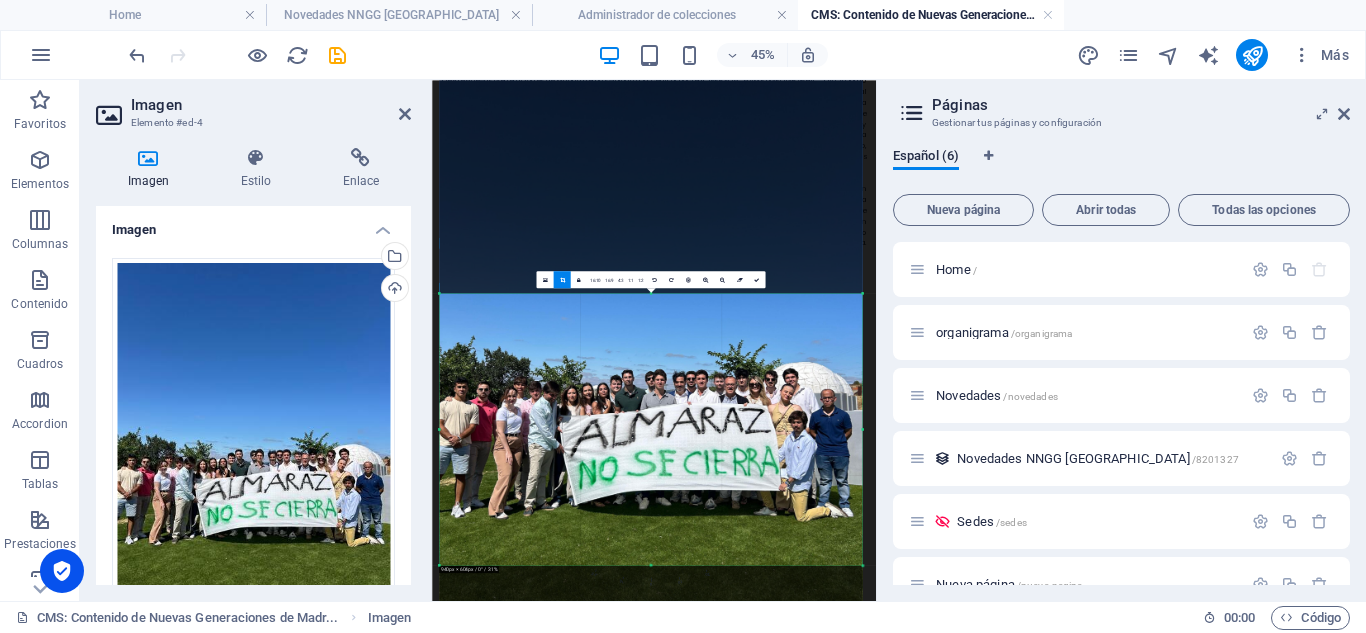 scroll, scrollTop: 101, scrollLeft: 0, axis: vertical 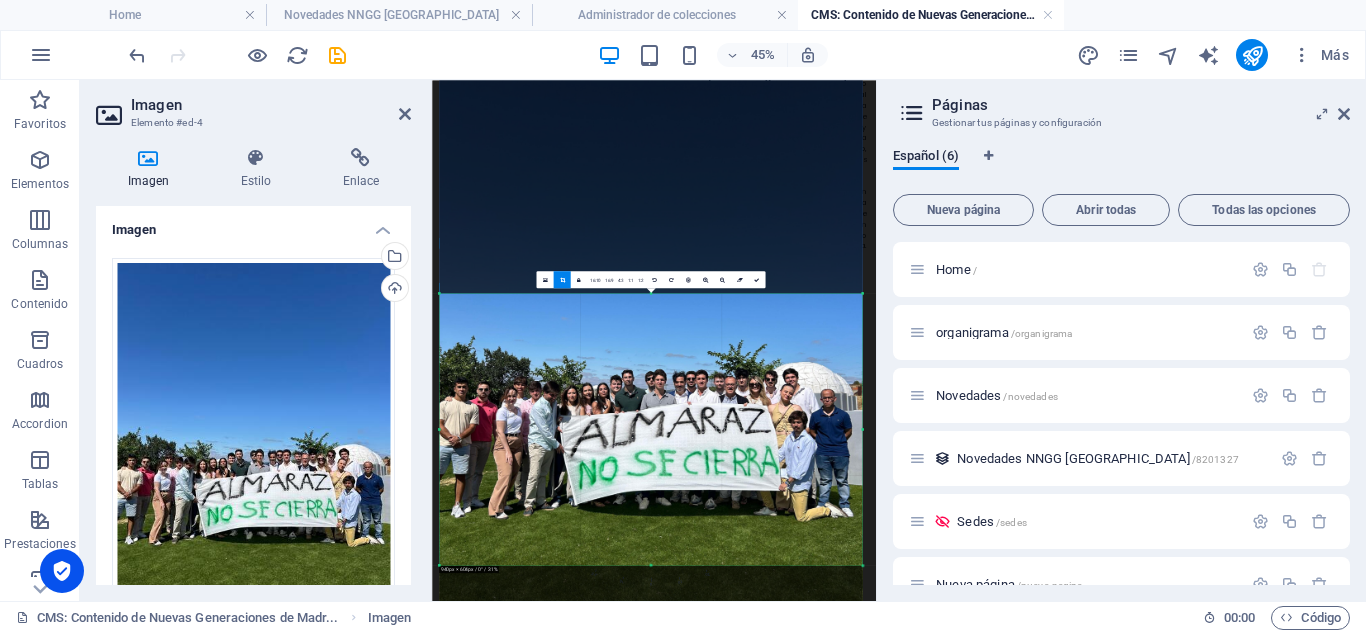 drag, startPoint x: 654, startPoint y: 564, endPoint x: 649, endPoint y: 383, distance: 181.06905 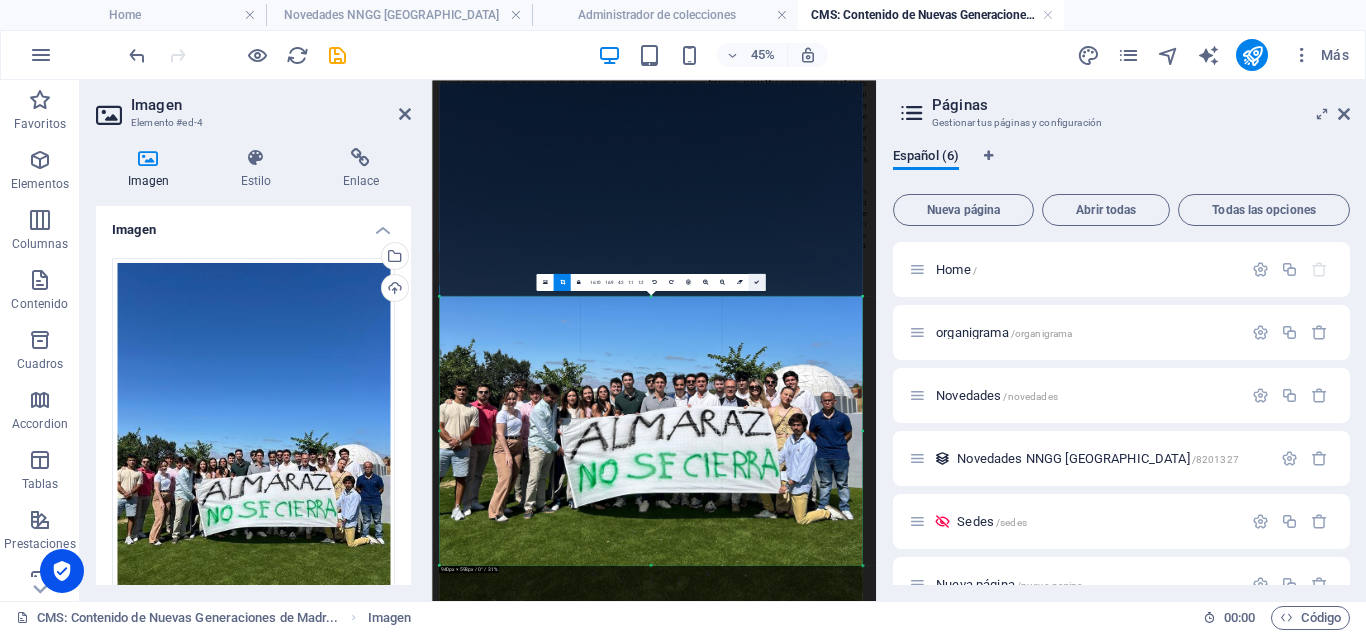click at bounding box center (756, 282) 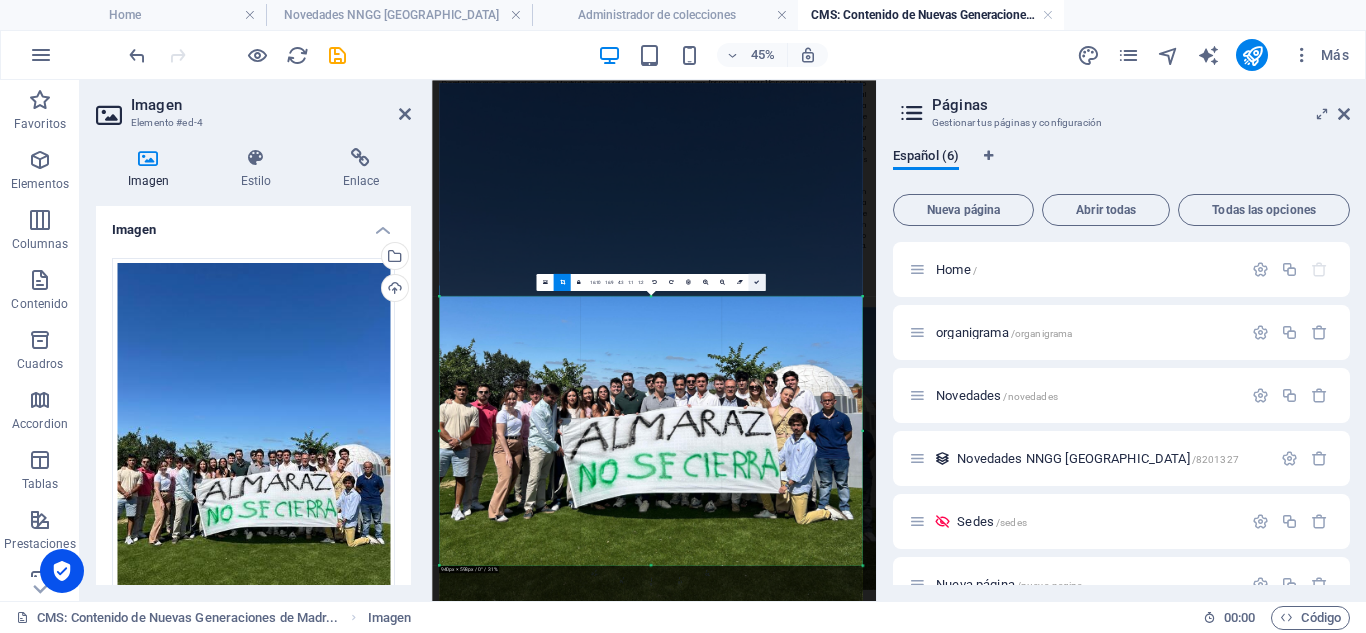 scroll, scrollTop: 300, scrollLeft: 0, axis: vertical 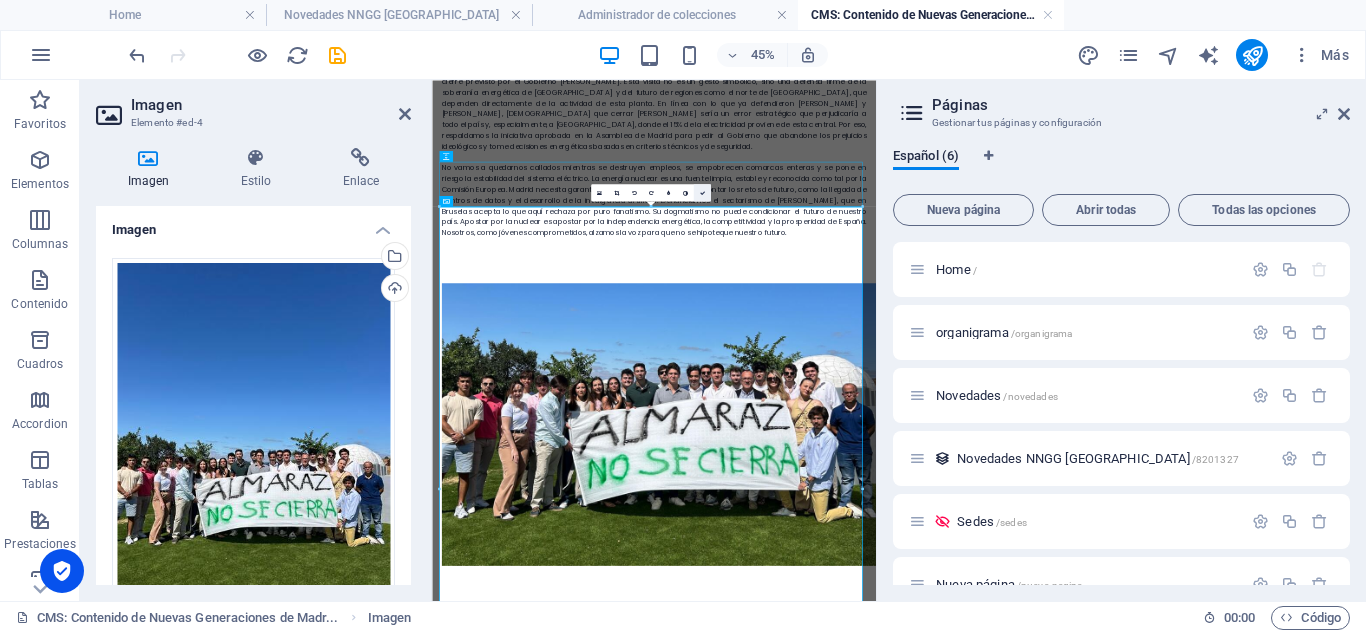 click at bounding box center [701, 192] 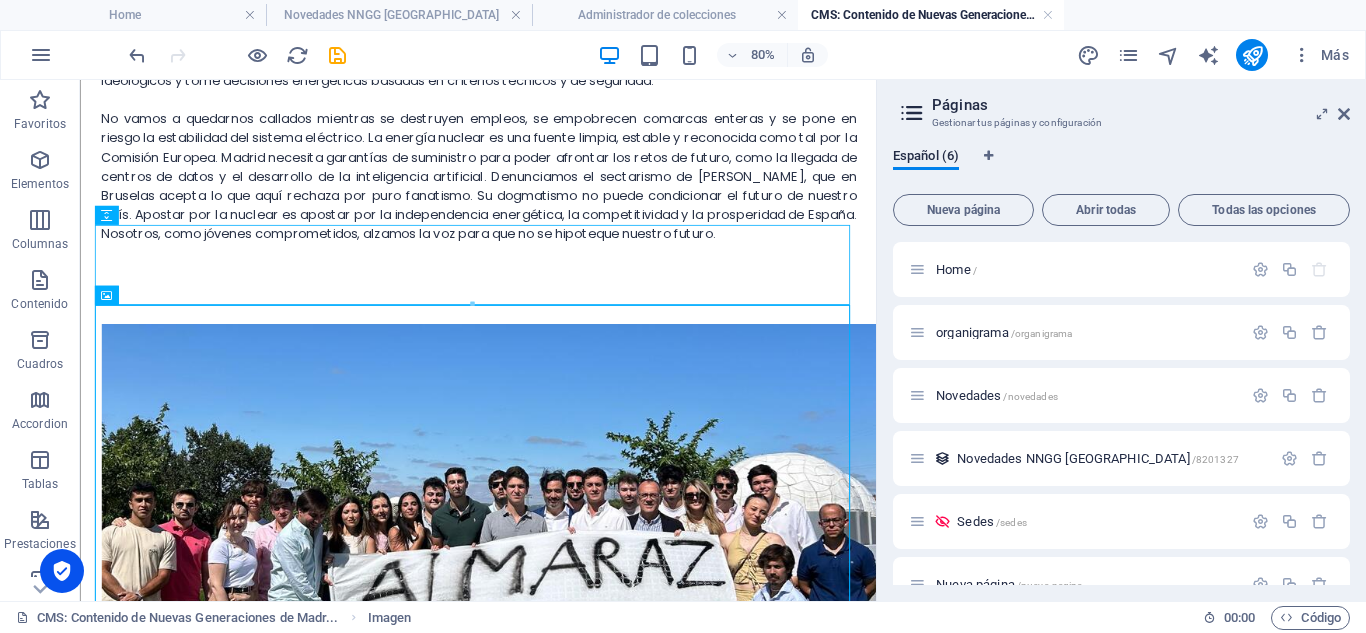 click at bounding box center [337, 55] 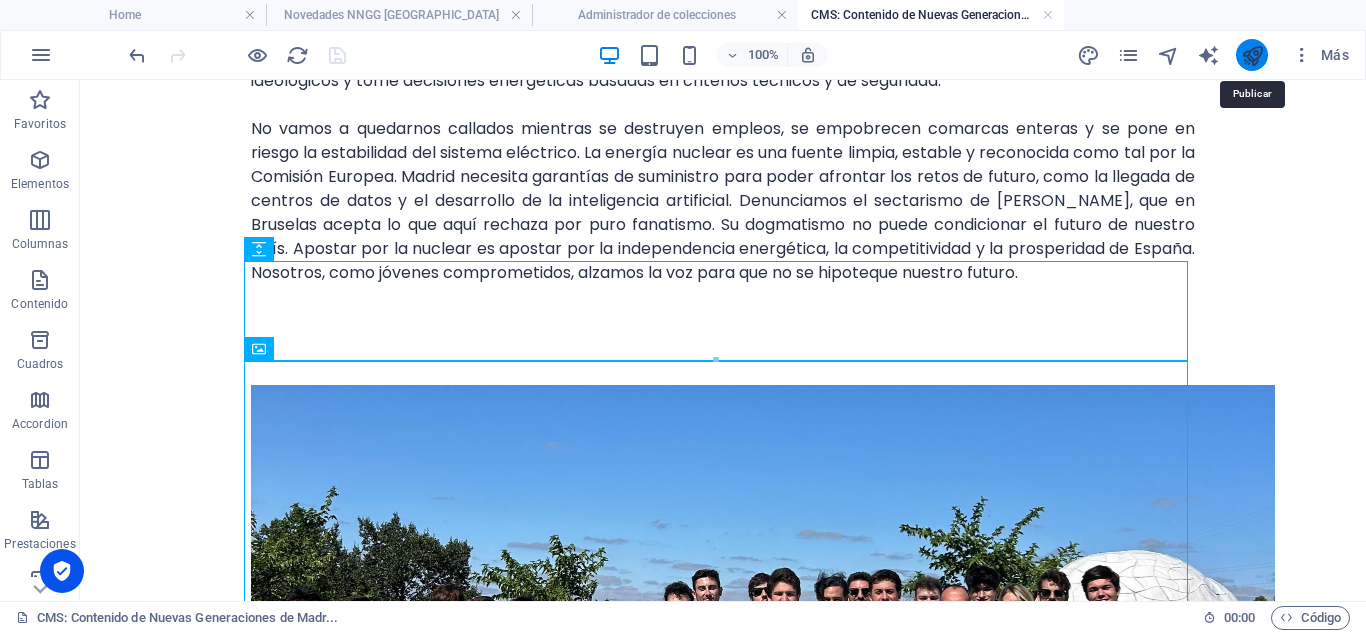 click at bounding box center (1252, 55) 